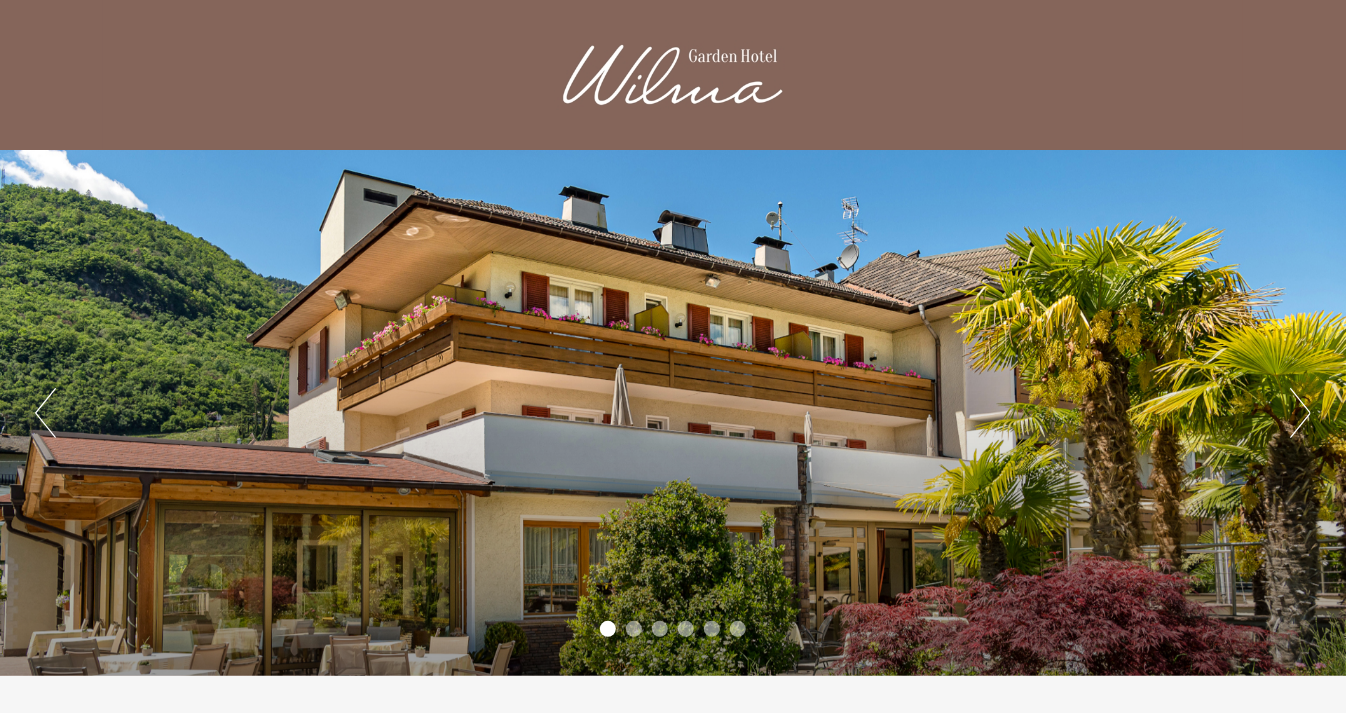 scroll, scrollTop: 0, scrollLeft: 0, axis: both 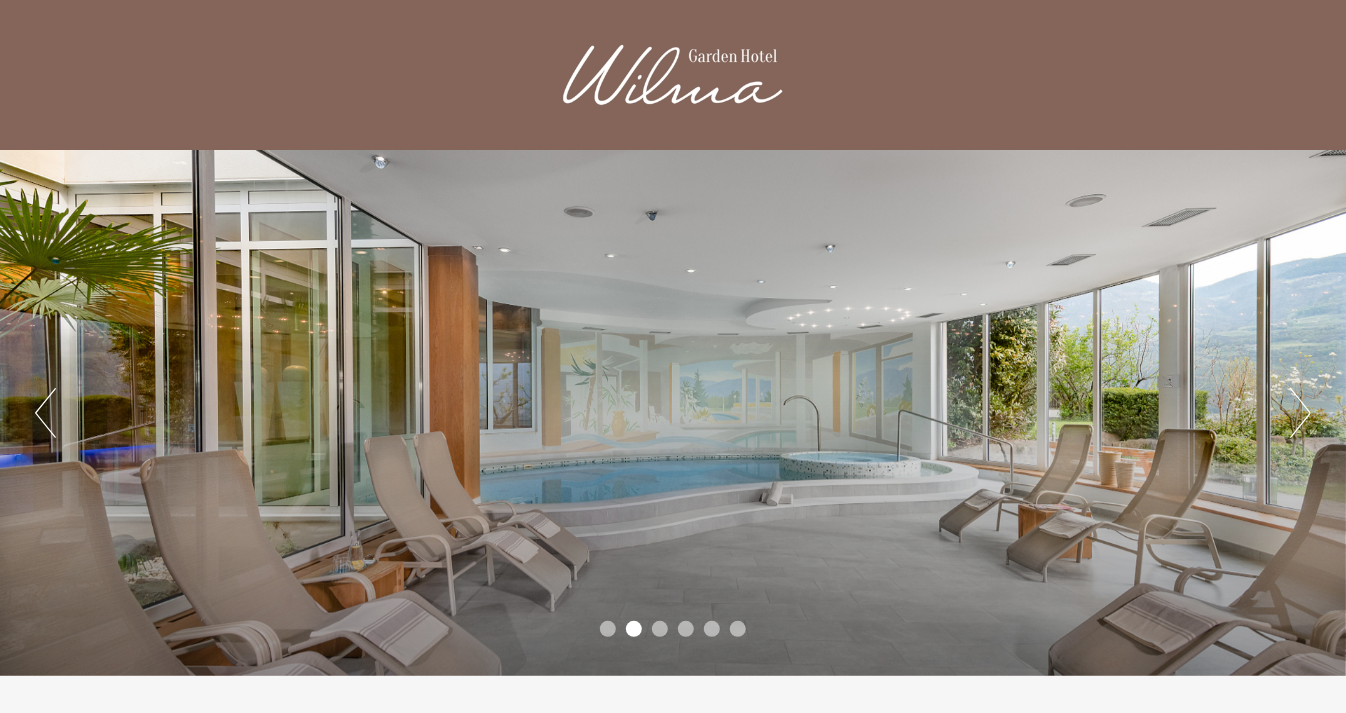 click on "3" at bounding box center (660, 629) 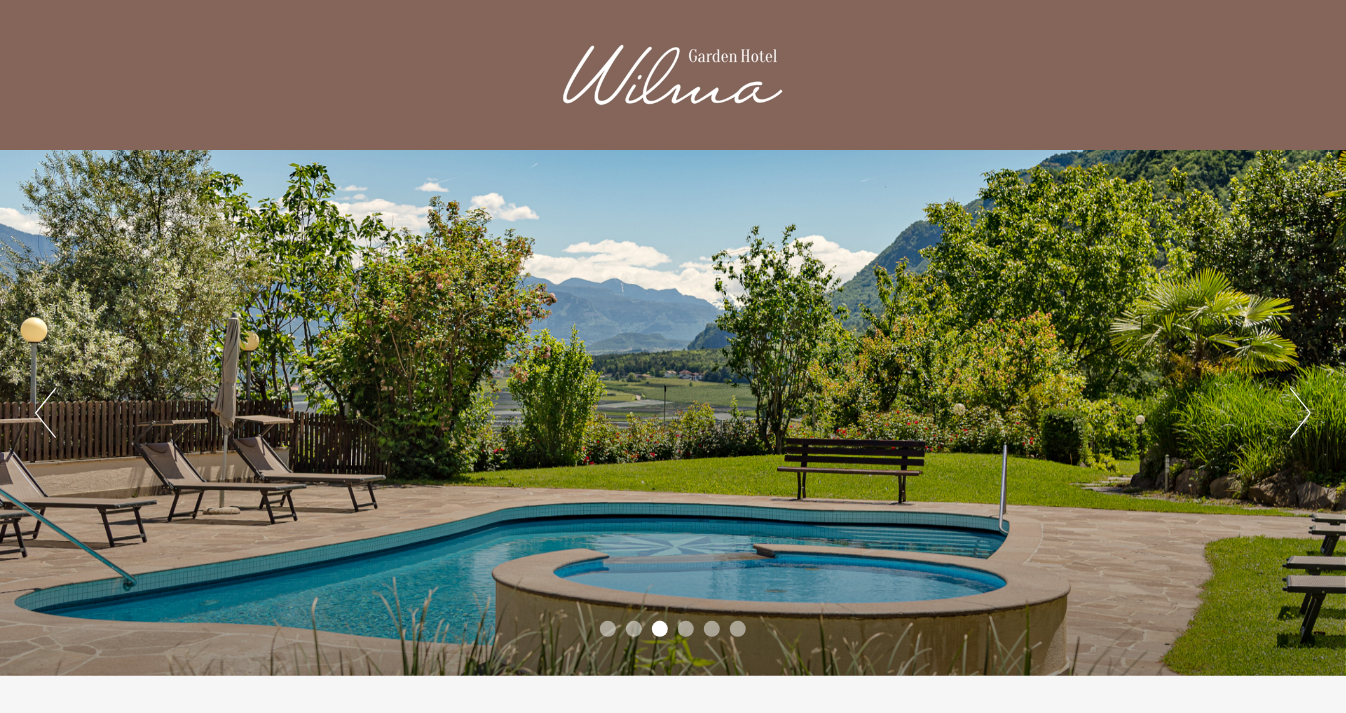 click on "4" at bounding box center (686, 629) 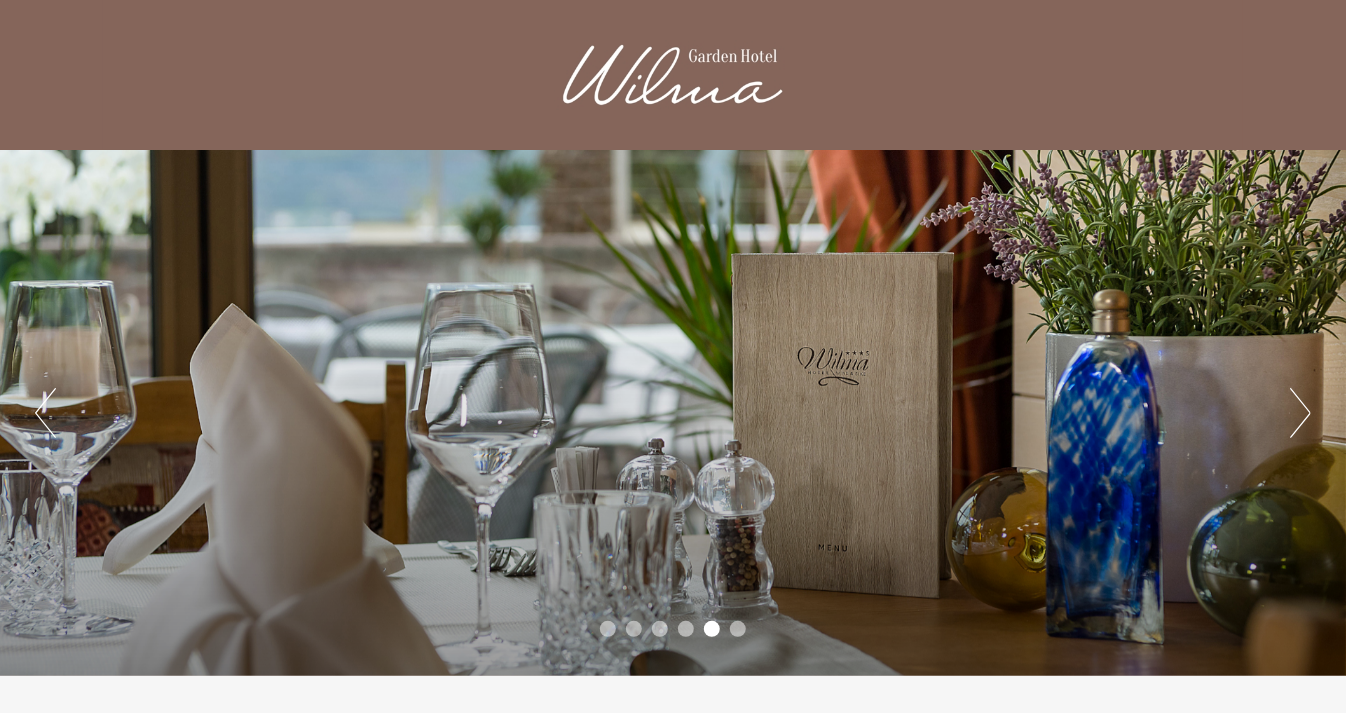 click on "5" at bounding box center (712, 629) 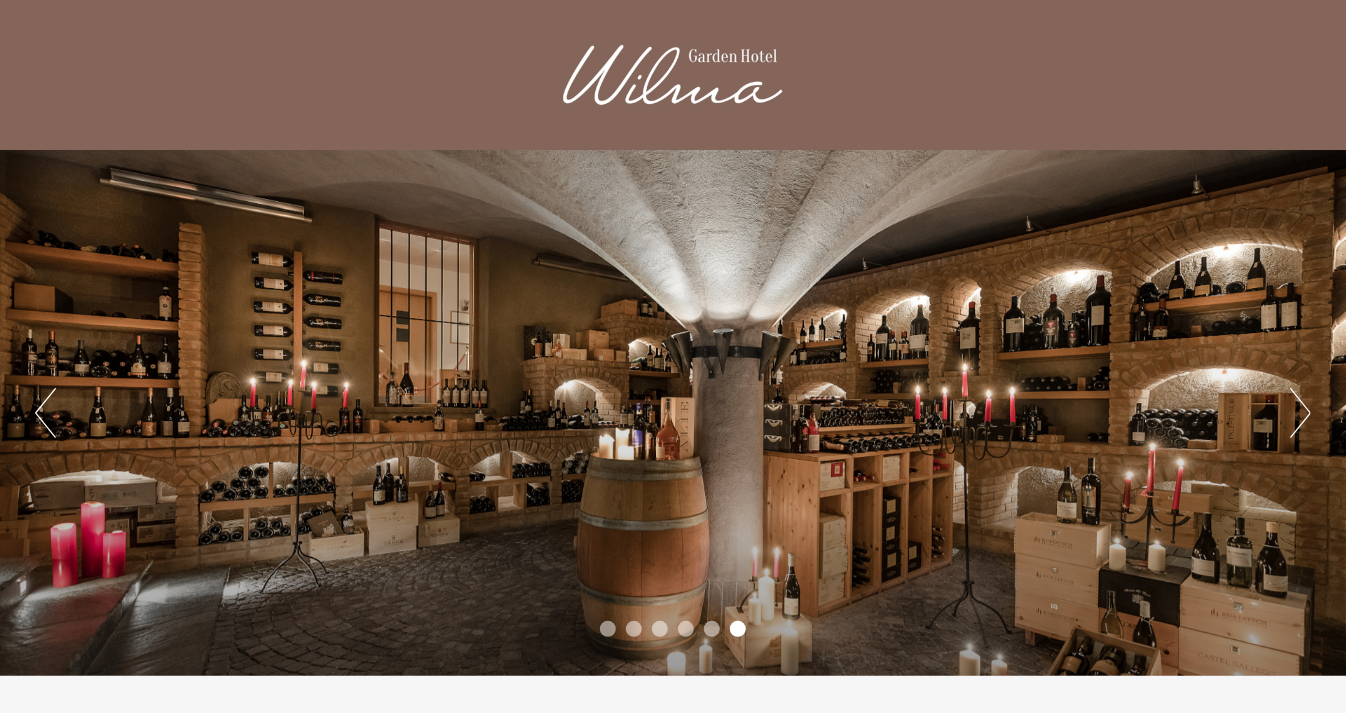 click on "1" at bounding box center (608, 629) 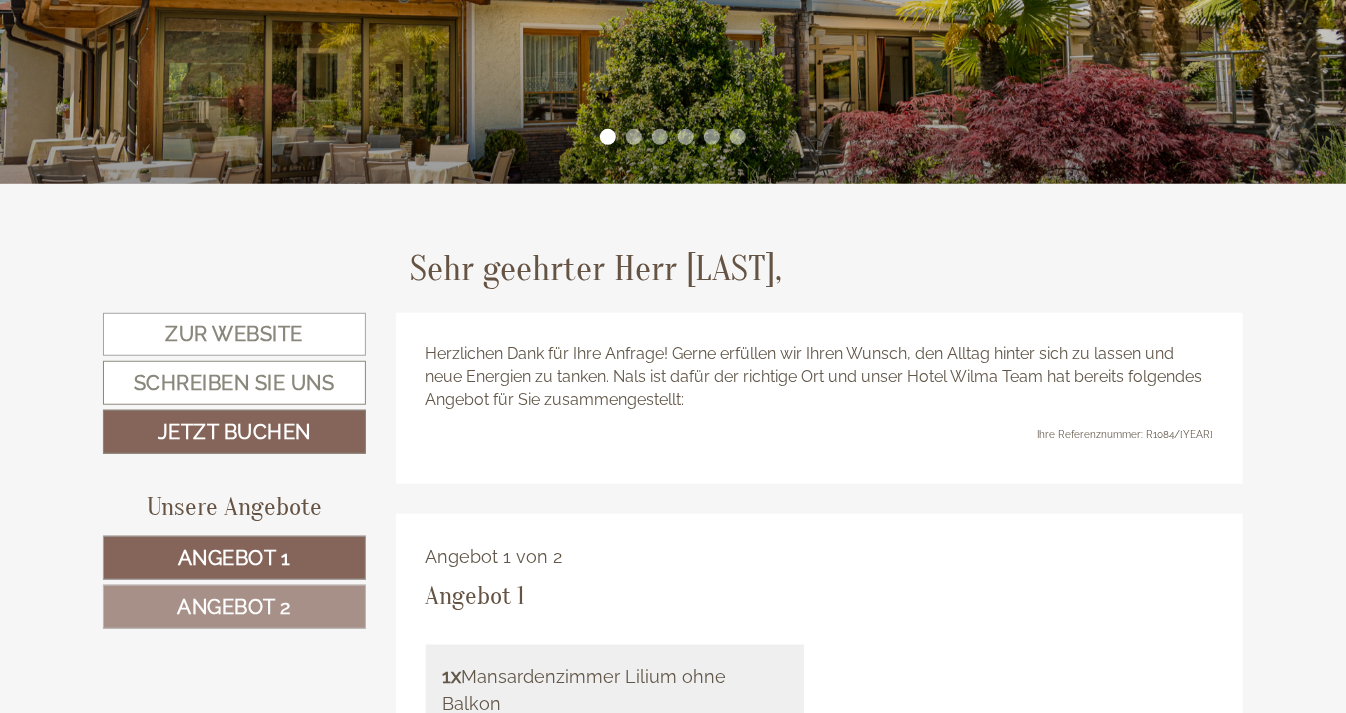 scroll, scrollTop: 528, scrollLeft: 0, axis: vertical 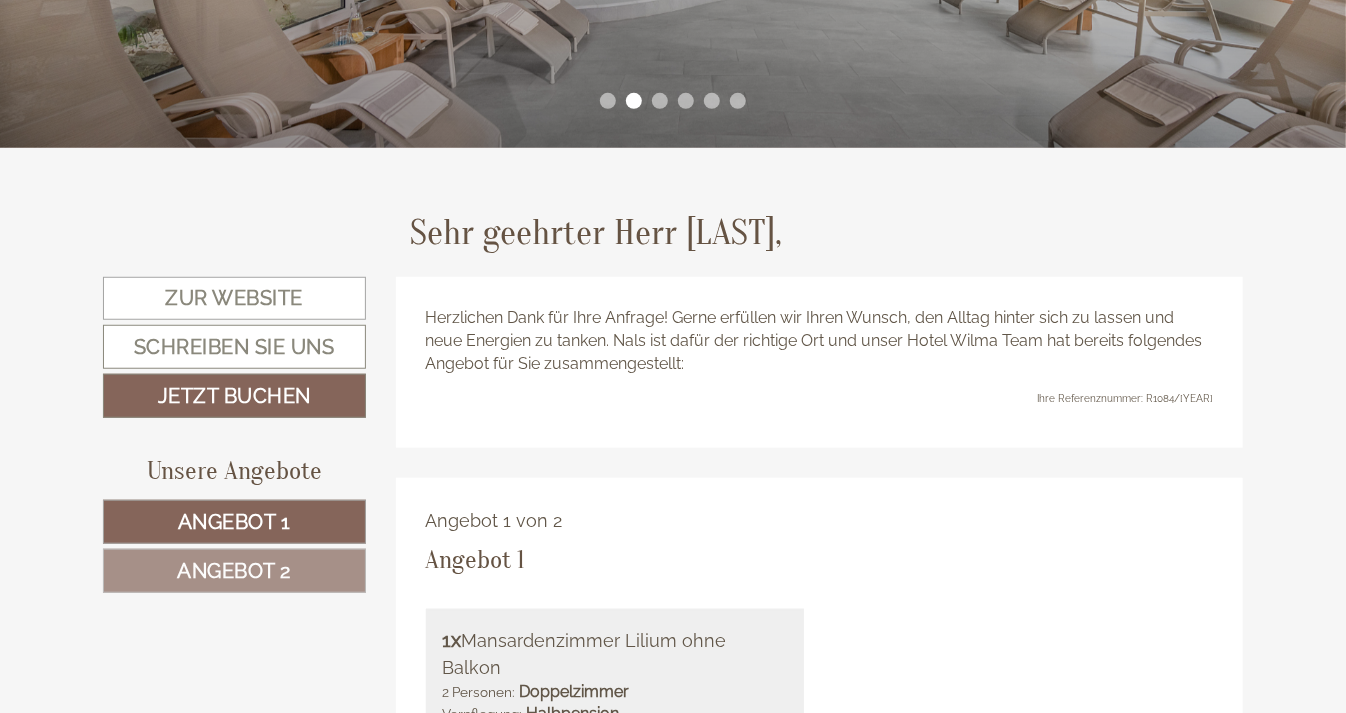 click on "Angebot 1" at bounding box center (234, 522) 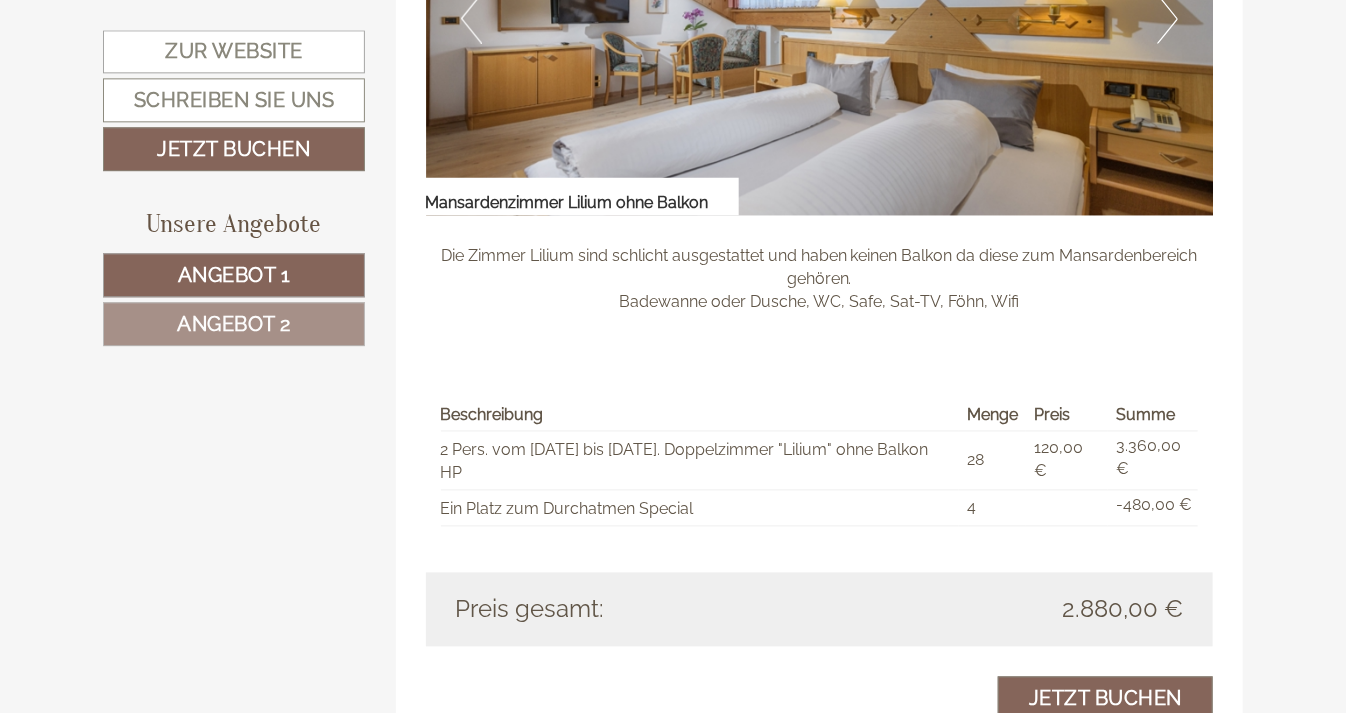 scroll, scrollTop: 1535, scrollLeft: 0, axis: vertical 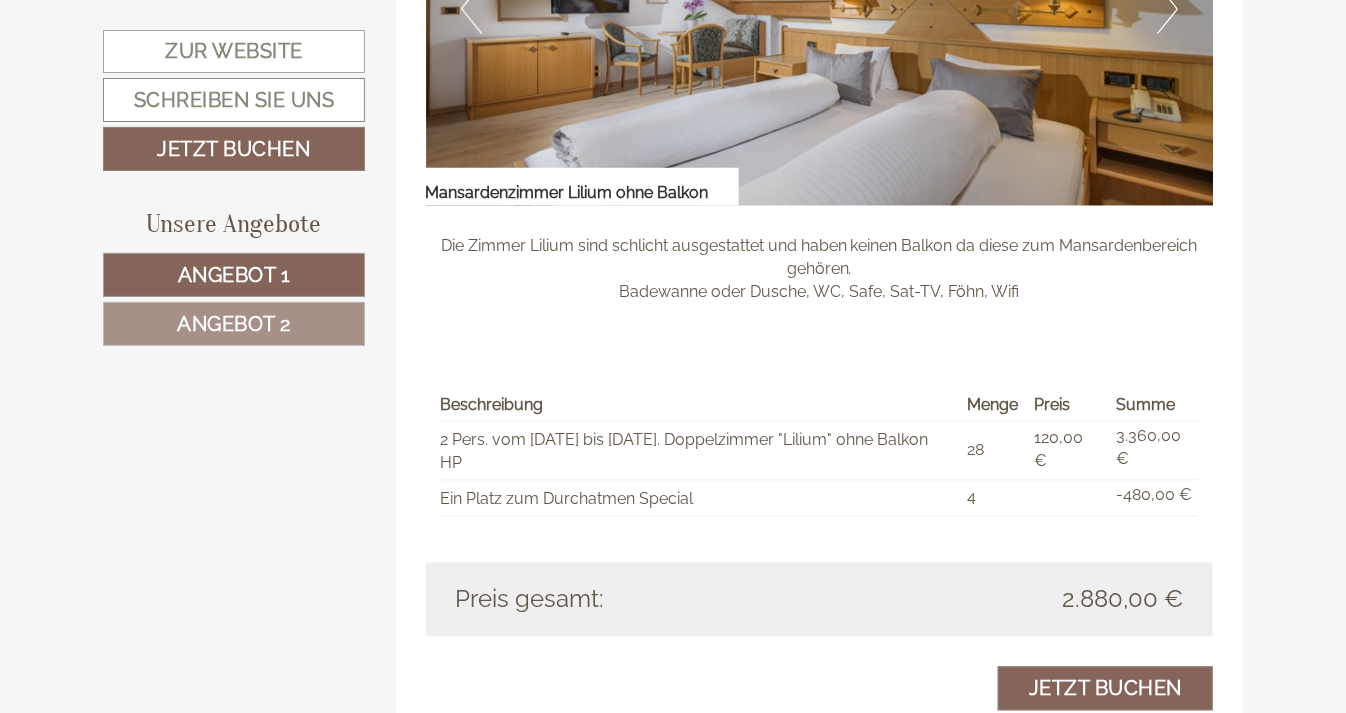 click on "Angebot 2" at bounding box center [234, 324] 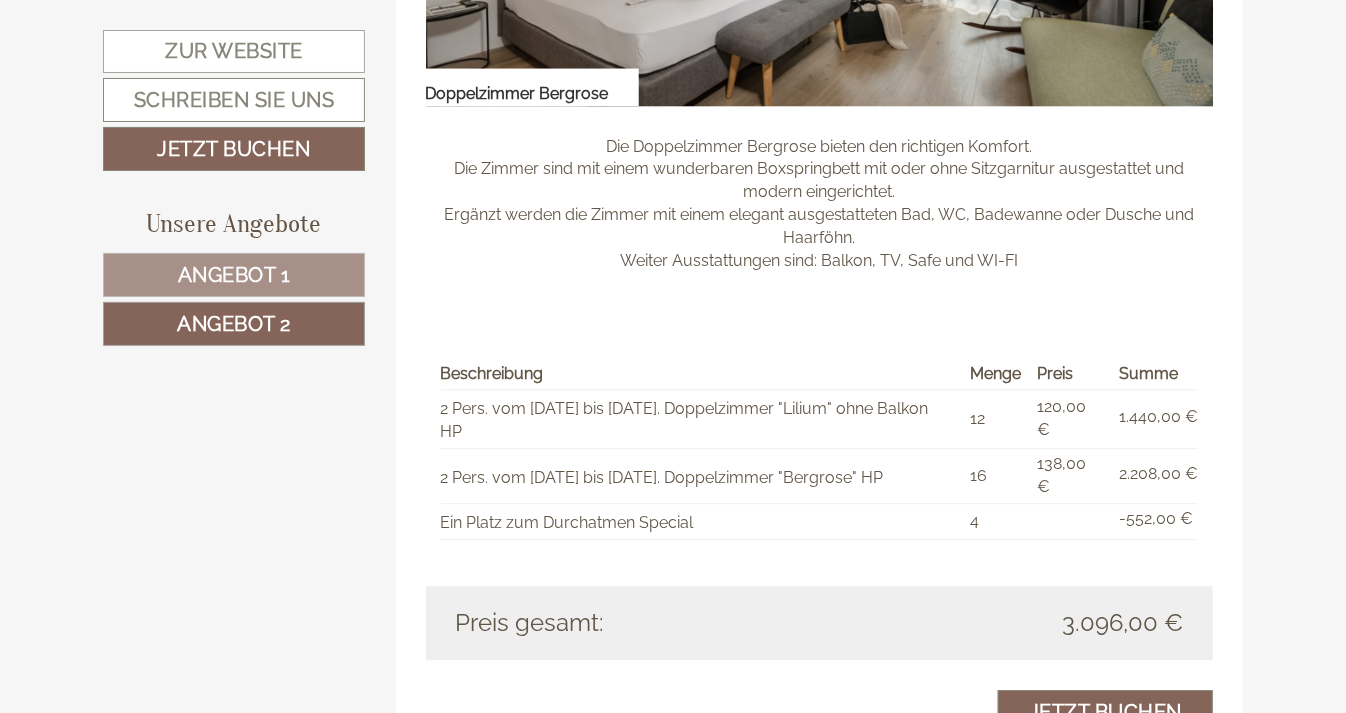 scroll, scrollTop: 1957, scrollLeft: 0, axis: vertical 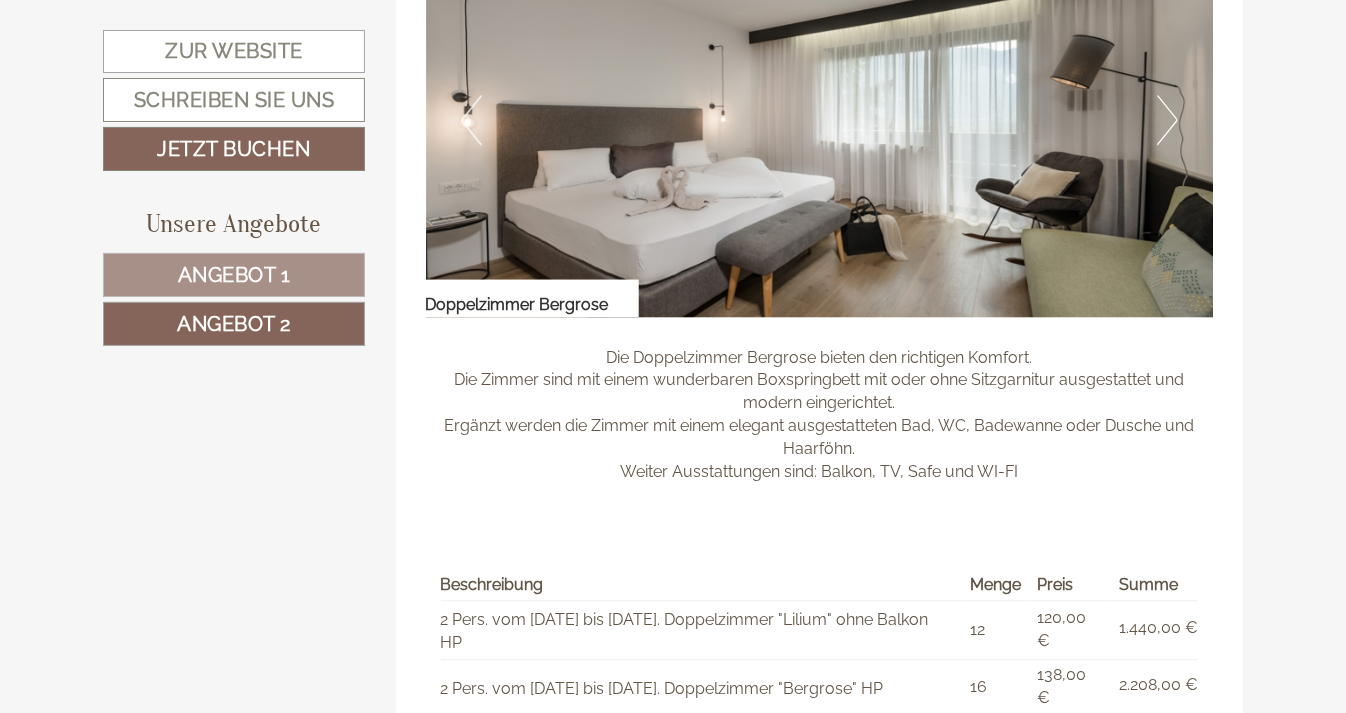 click on "Angebot 1" at bounding box center [234, 275] 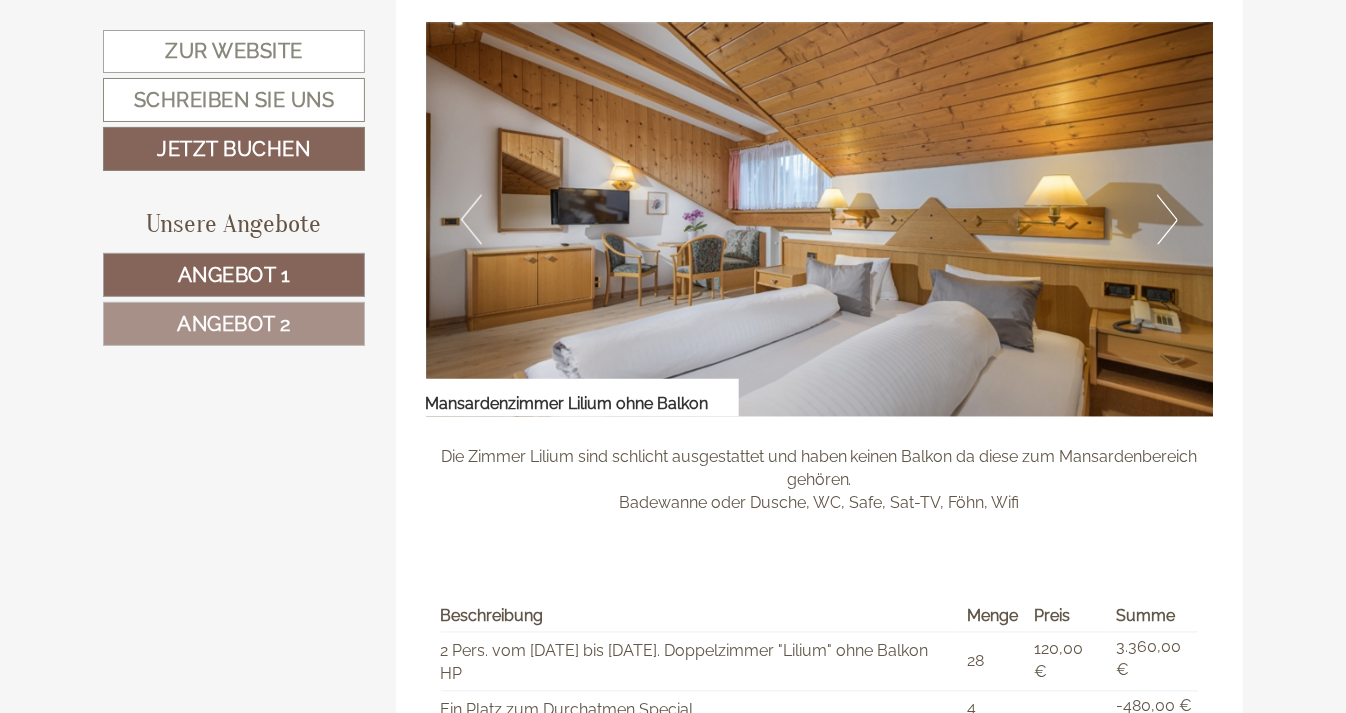 scroll, scrollTop: 1429, scrollLeft: 0, axis: vertical 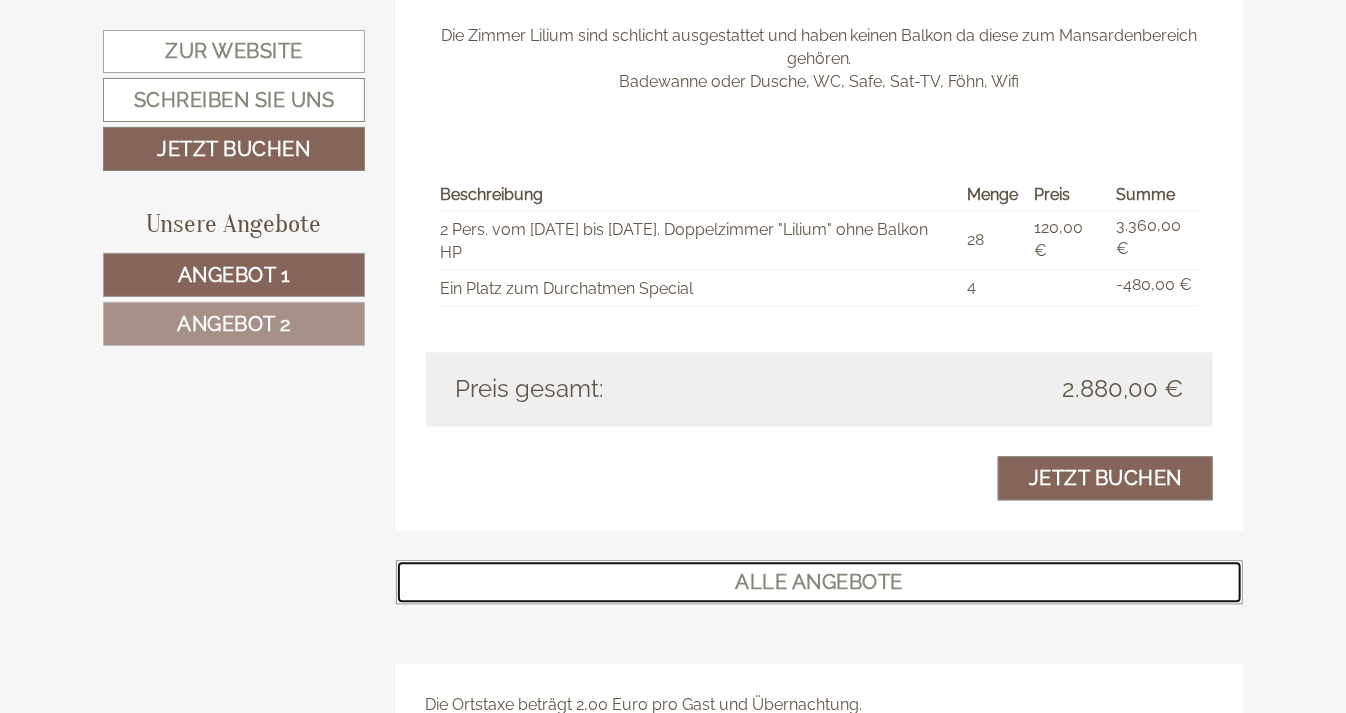 click on "ALLE ANGEBOTE" at bounding box center [820, 582] 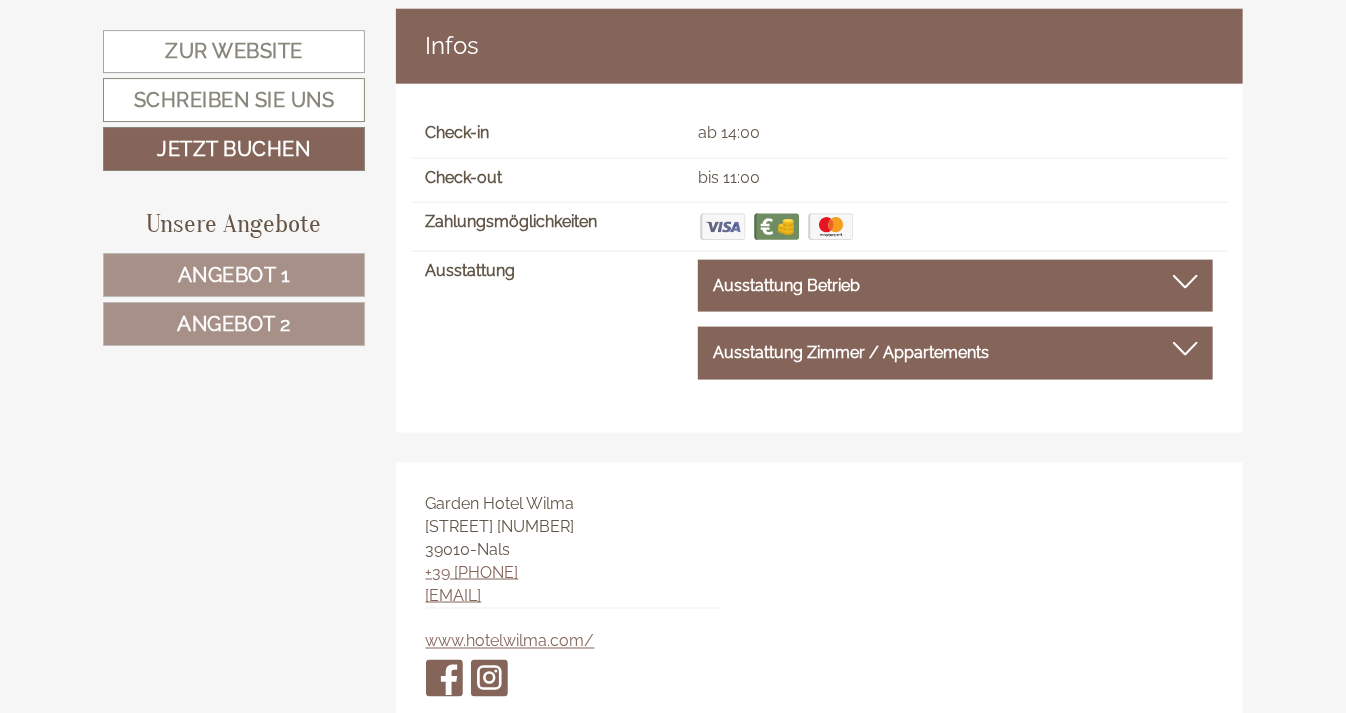 scroll, scrollTop: 14543, scrollLeft: 0, axis: vertical 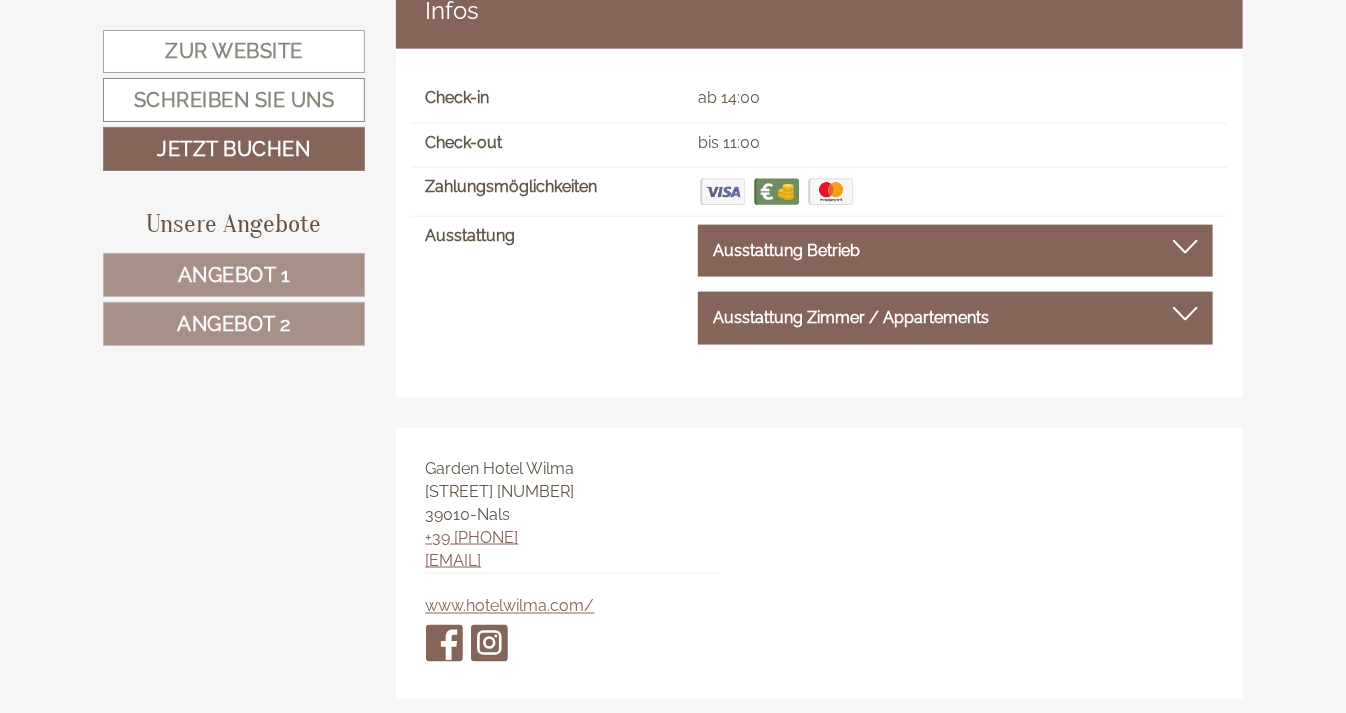 click on "Ausstattung Zimmer / Appartements" at bounding box center [851, 317] 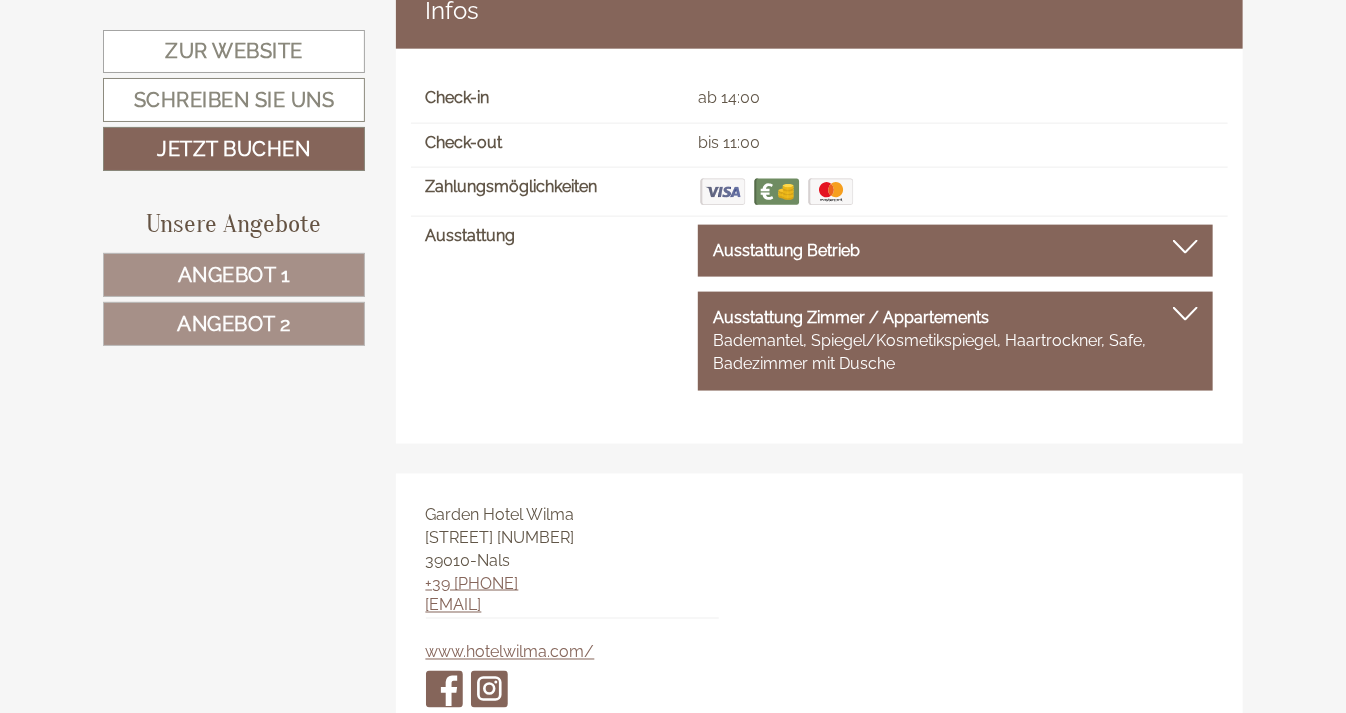 click on "Ausstattung Betrieb" at bounding box center [955, 251] 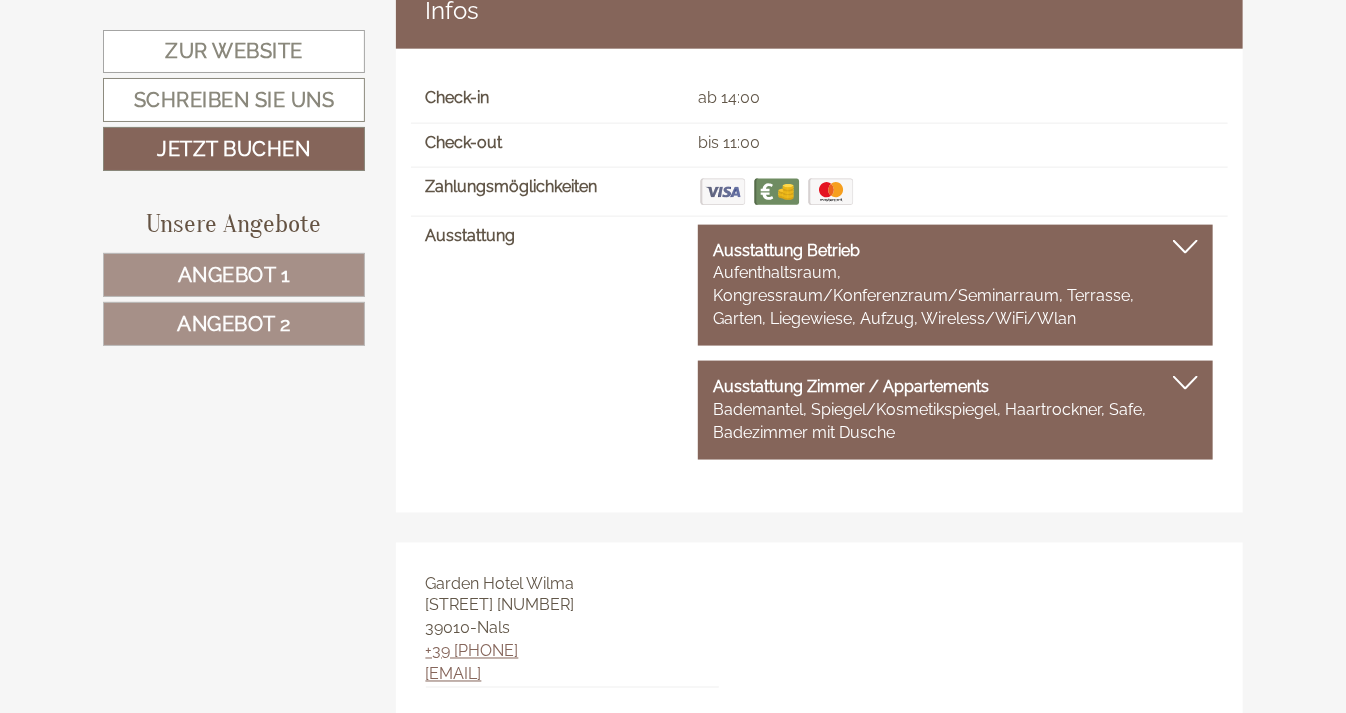click on "Ausstattung
Ausstattung Betrieb
Aufenthaltsraum, Kongressraum/Konferenzraum/Seminarraum, Terrasse, Garten, Liegewiese, Aufzug, Wireless/WiFi/Wlan
Ausstattung Zimmer / Appartements
Bademantel, Spiegel/Kosmetikspiegel, Haartrockner, Safe, Badezimmer mit Dusche" at bounding box center [820, 350] 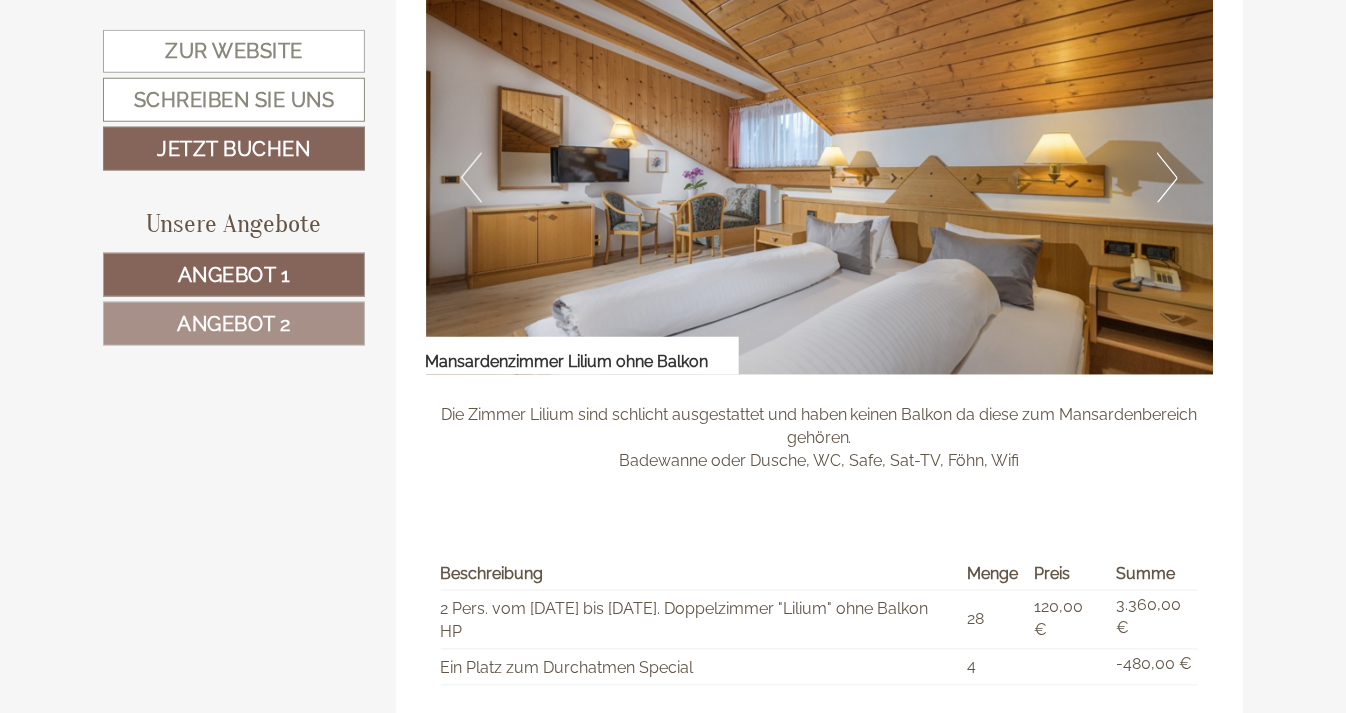 scroll, scrollTop: 1429, scrollLeft: 0, axis: vertical 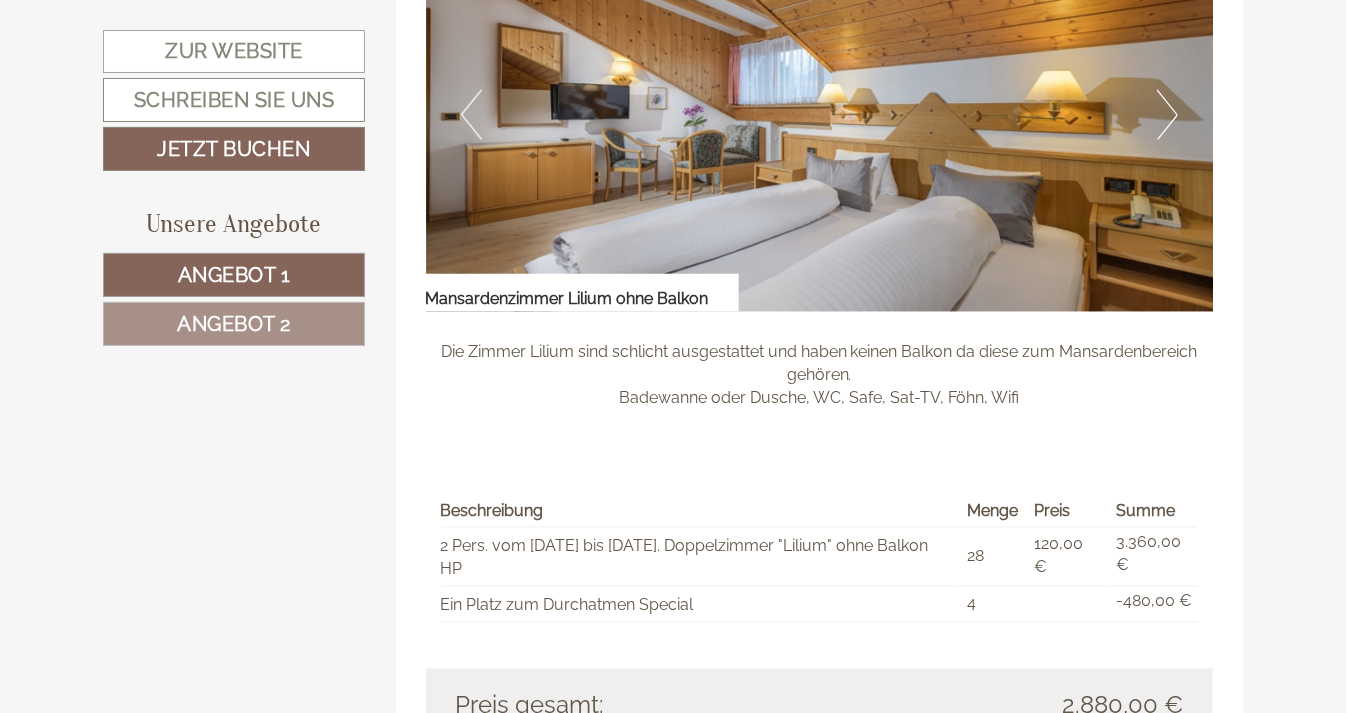 click on "Sehr geehrter Herr Roos,
Herzlichen Dank für Ihre Anfrage! Gerne erfüllen wir Ihren Wunsch, den Alltag hinter sich zu lassen und neue Energien zu tanken. Nals ist dafür der richtige Ort und unser   Hotel Wilma Team hat bereits folgendes Angebot für Sie zusammengestellt:
Ihre Referenznummer: R1084/2025
Zur Website
Schreiben Sie uns
Jetzt buchen
Unsere Angebote Angebot 1 Angebot 2" at bounding box center (673, 5658) 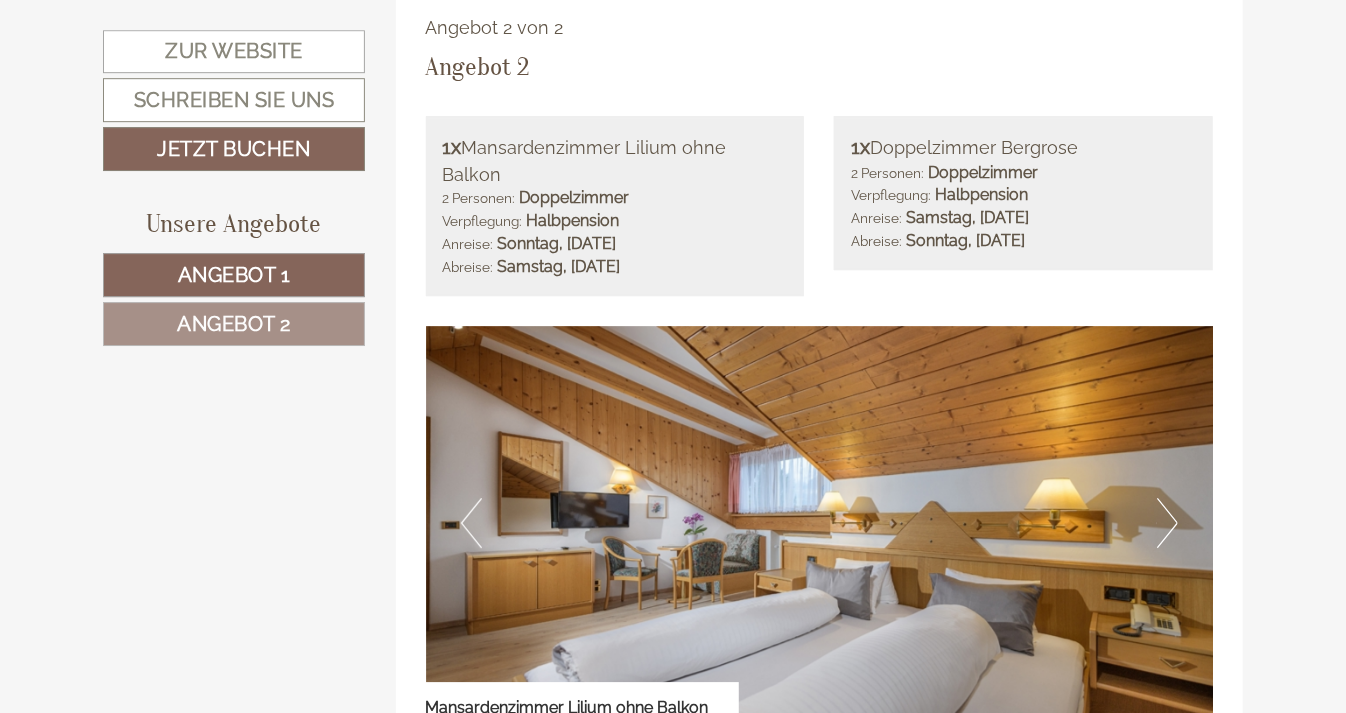 scroll, scrollTop: 2323, scrollLeft: 0, axis: vertical 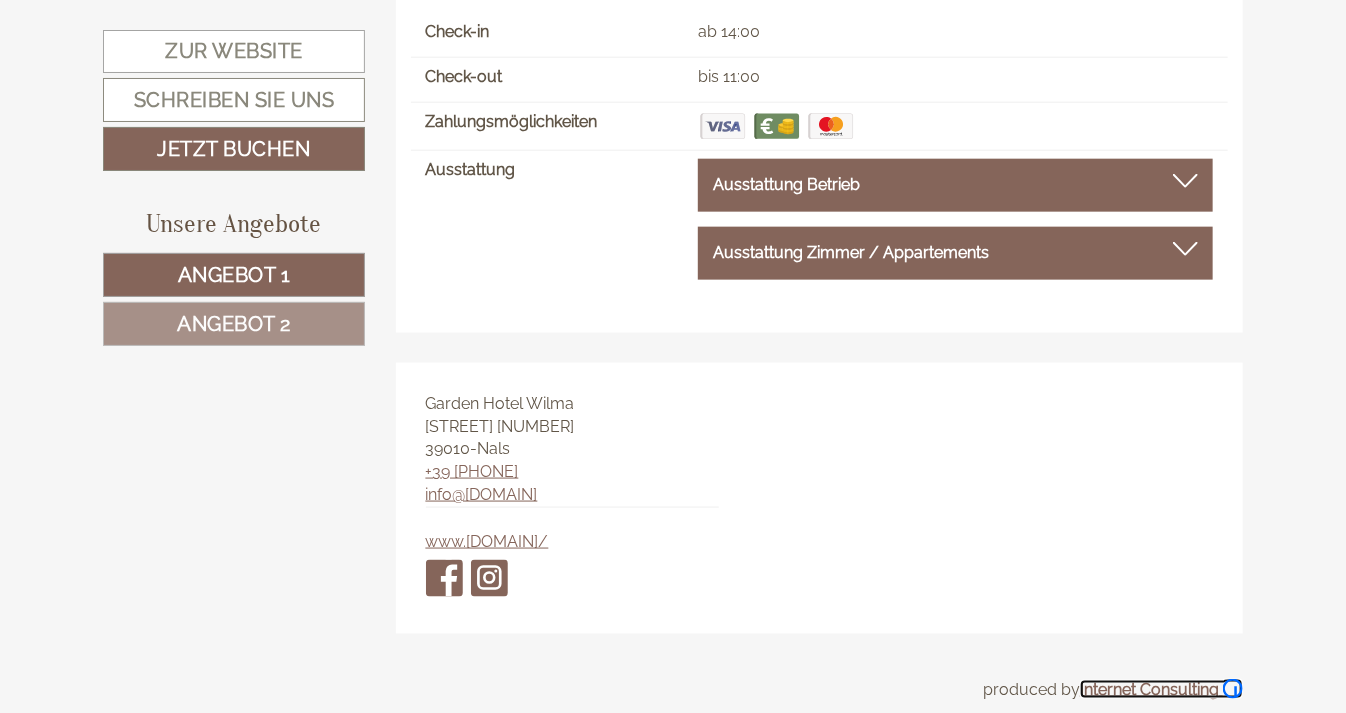 click at bounding box center [1233, 689] 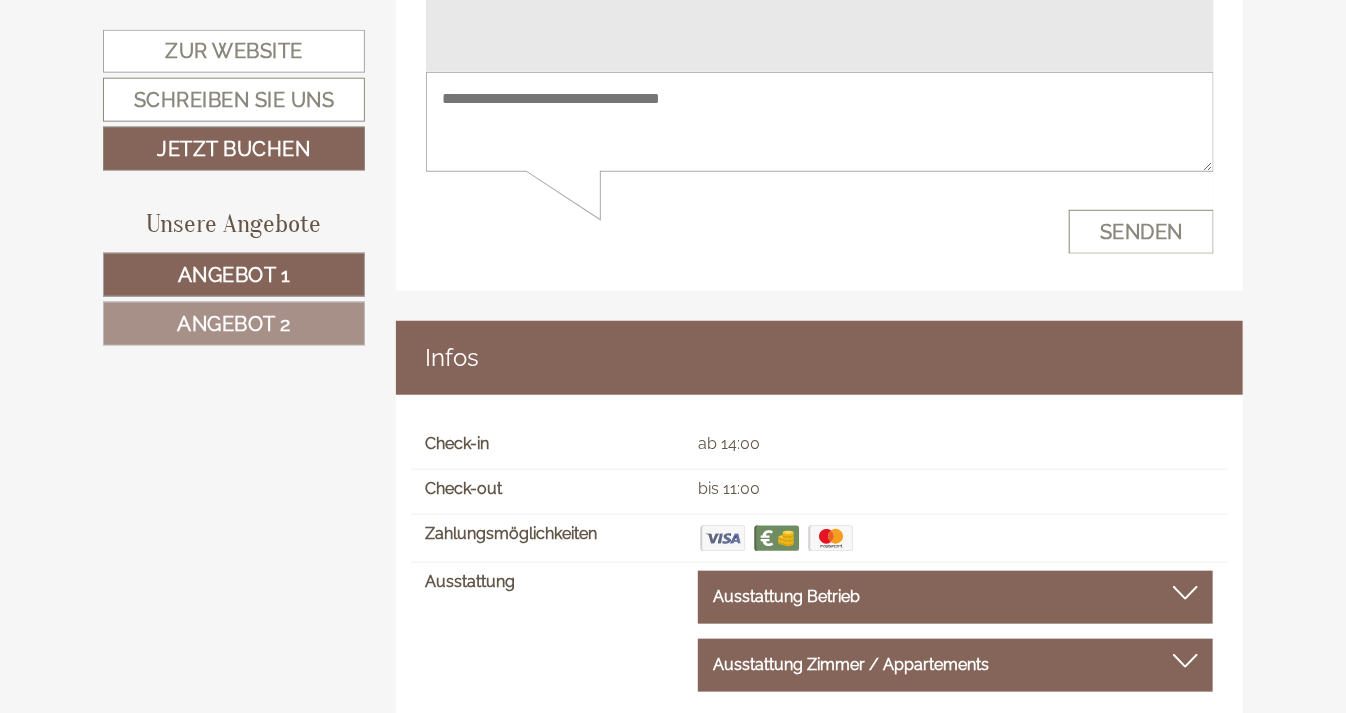 scroll, scrollTop: 14017, scrollLeft: 0, axis: vertical 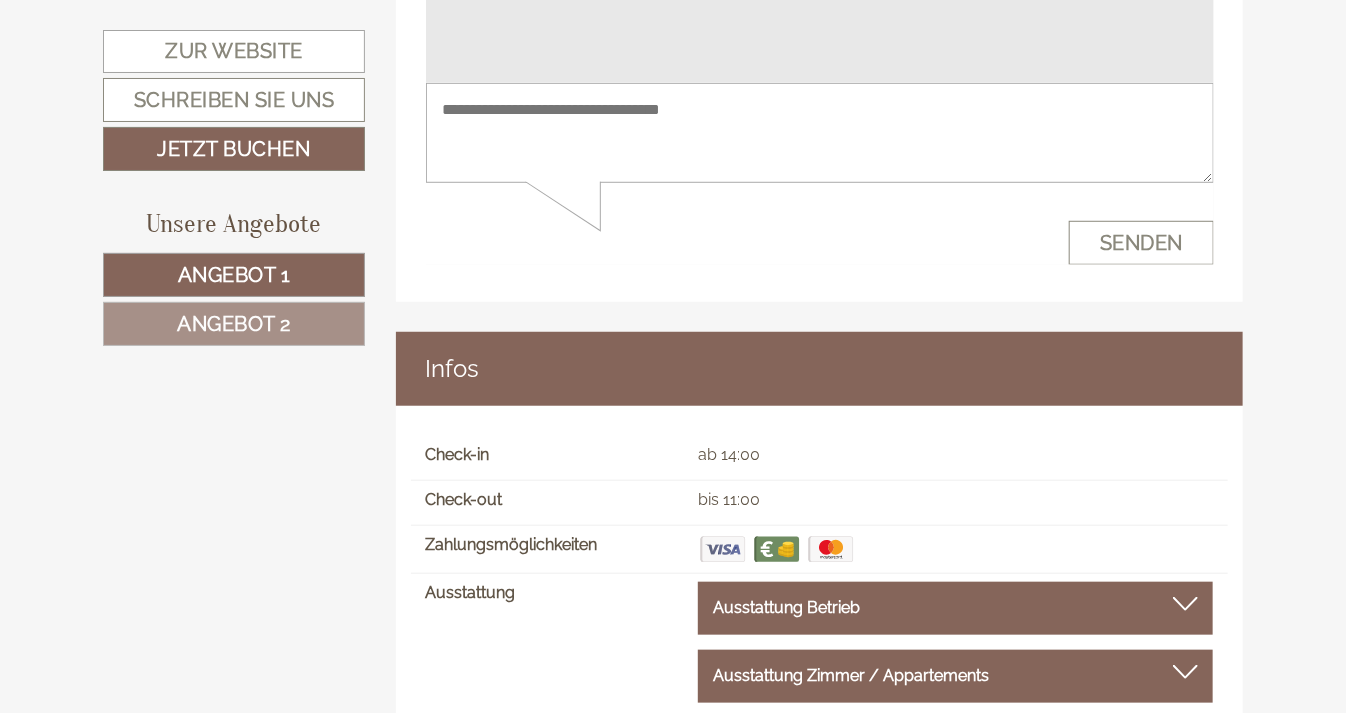 click at bounding box center (820, -13) 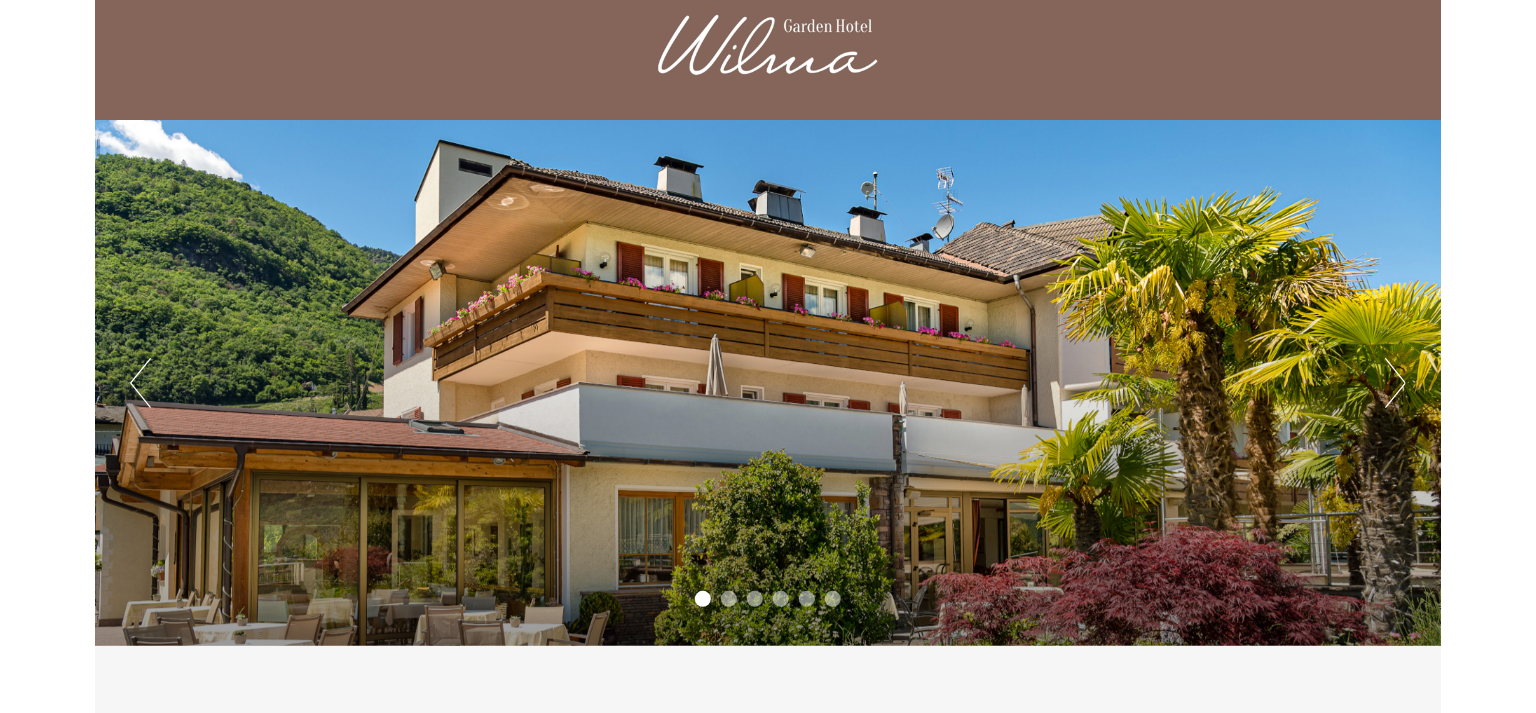 scroll, scrollTop: 0, scrollLeft: 0, axis: both 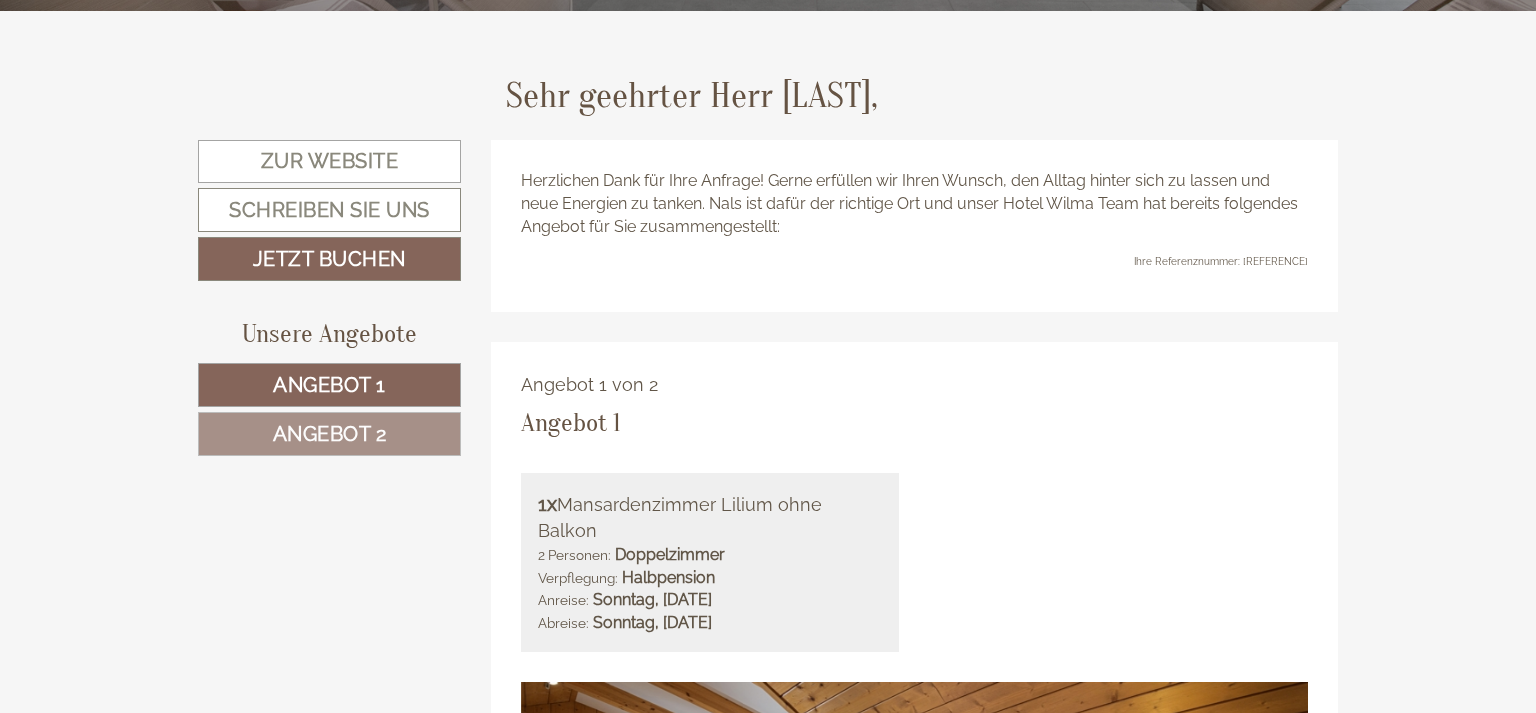 click on "Angebot 1" at bounding box center [329, 385] 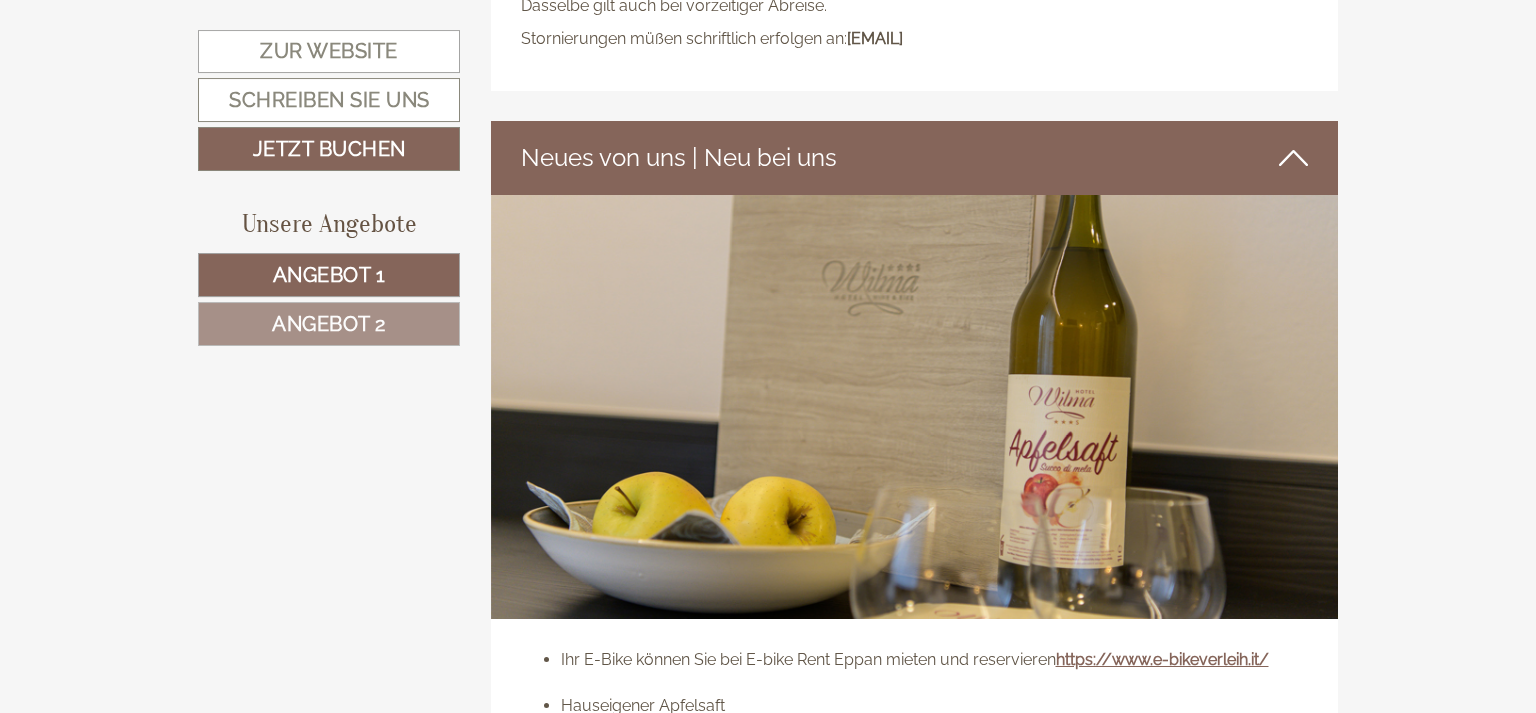 scroll, scrollTop: 4540, scrollLeft: 0, axis: vertical 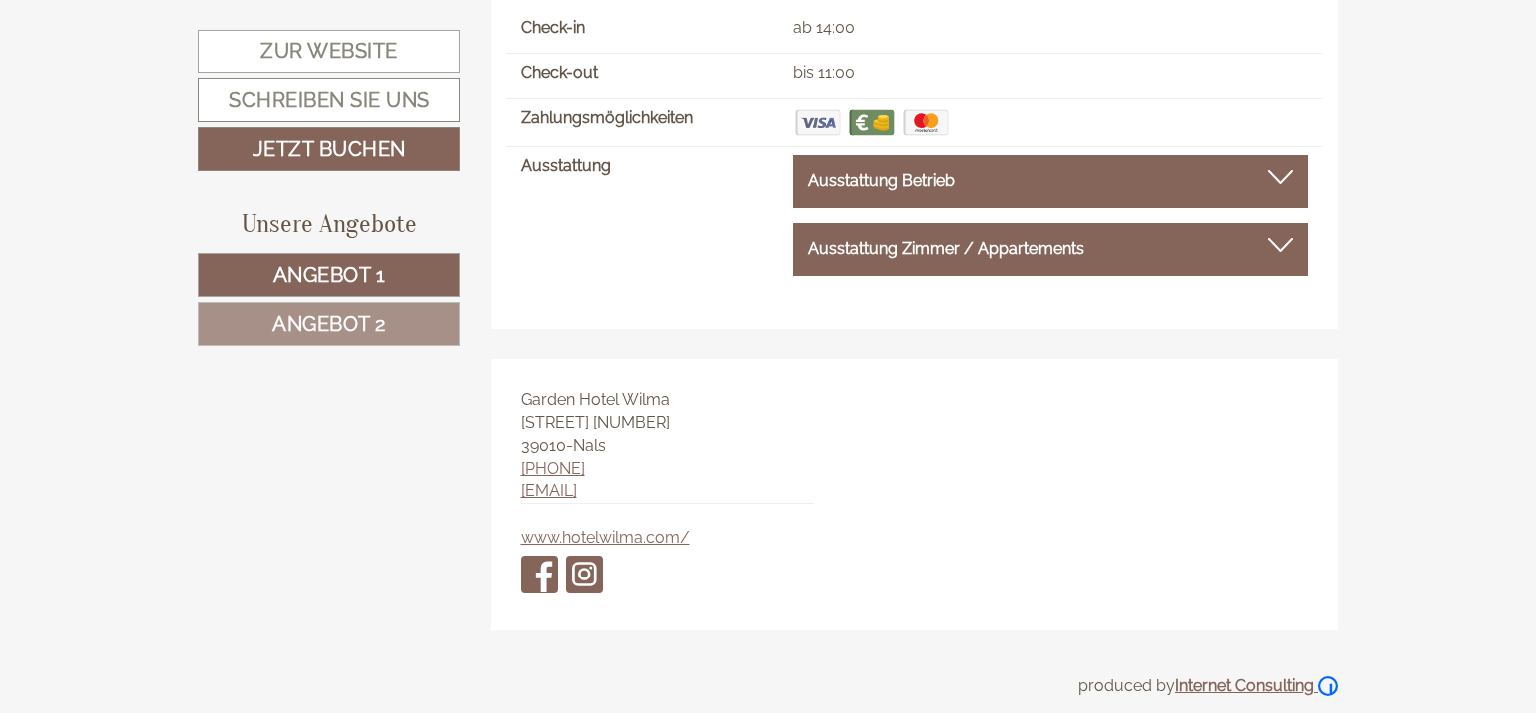 click on "Angebot 2" at bounding box center (329, 324) 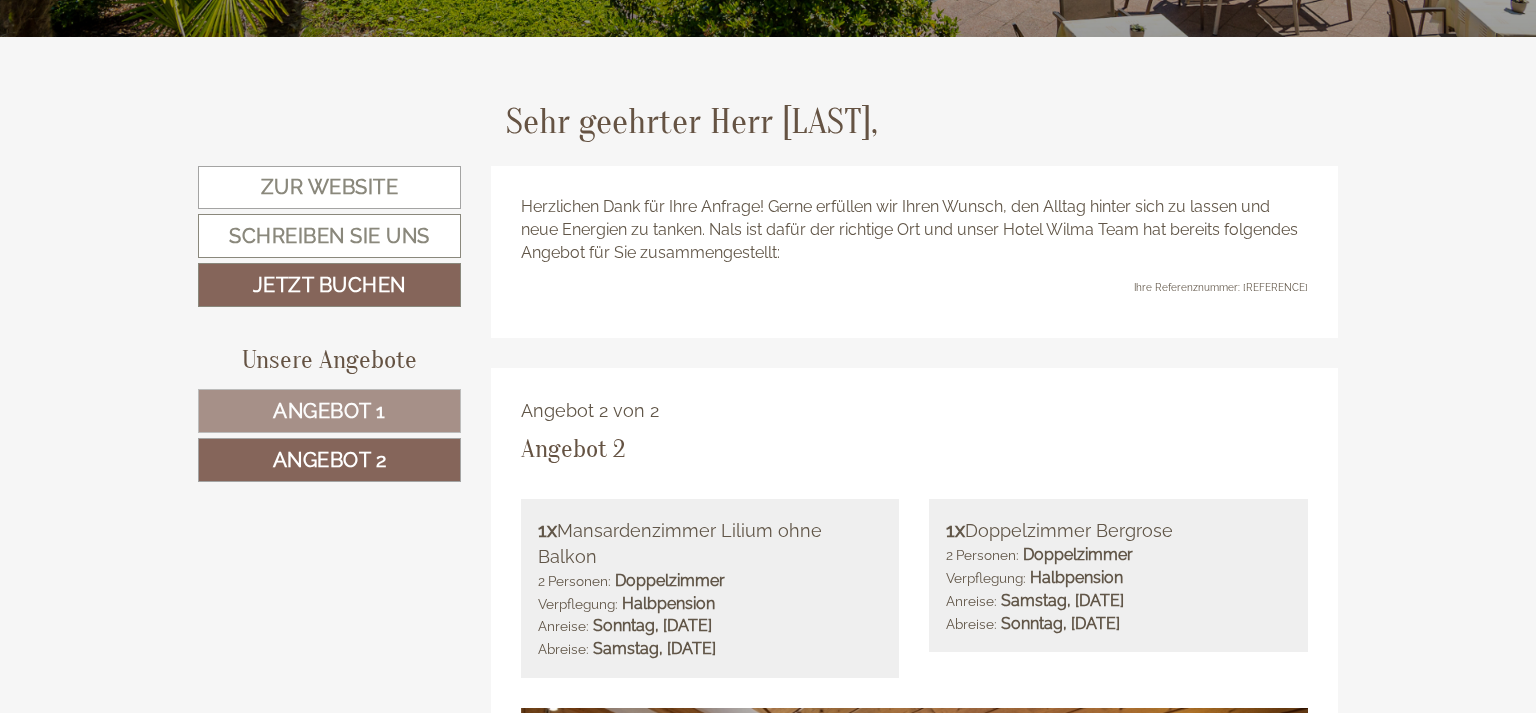 scroll, scrollTop: 658, scrollLeft: 0, axis: vertical 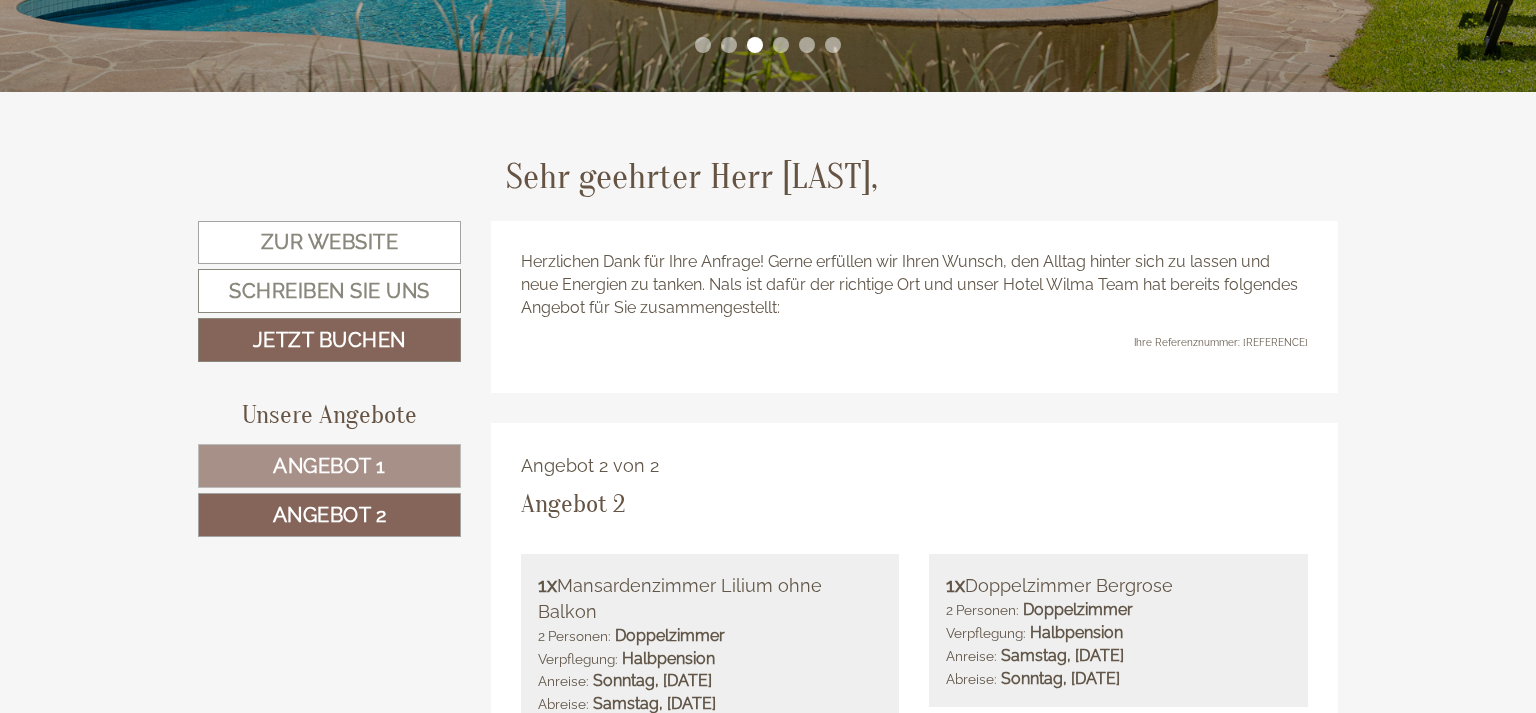 click on "Angebot 1" at bounding box center [329, 466] 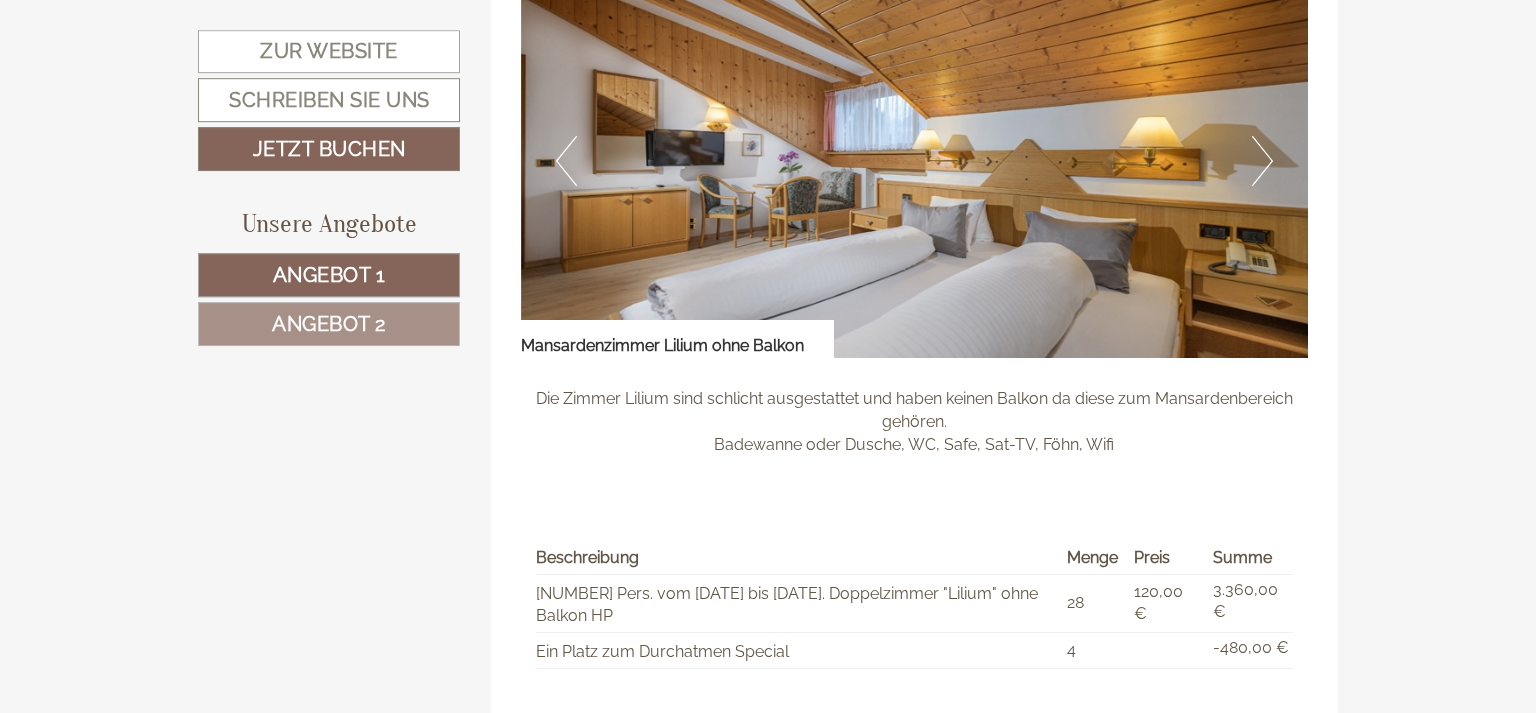 scroll, scrollTop: 1503, scrollLeft: 0, axis: vertical 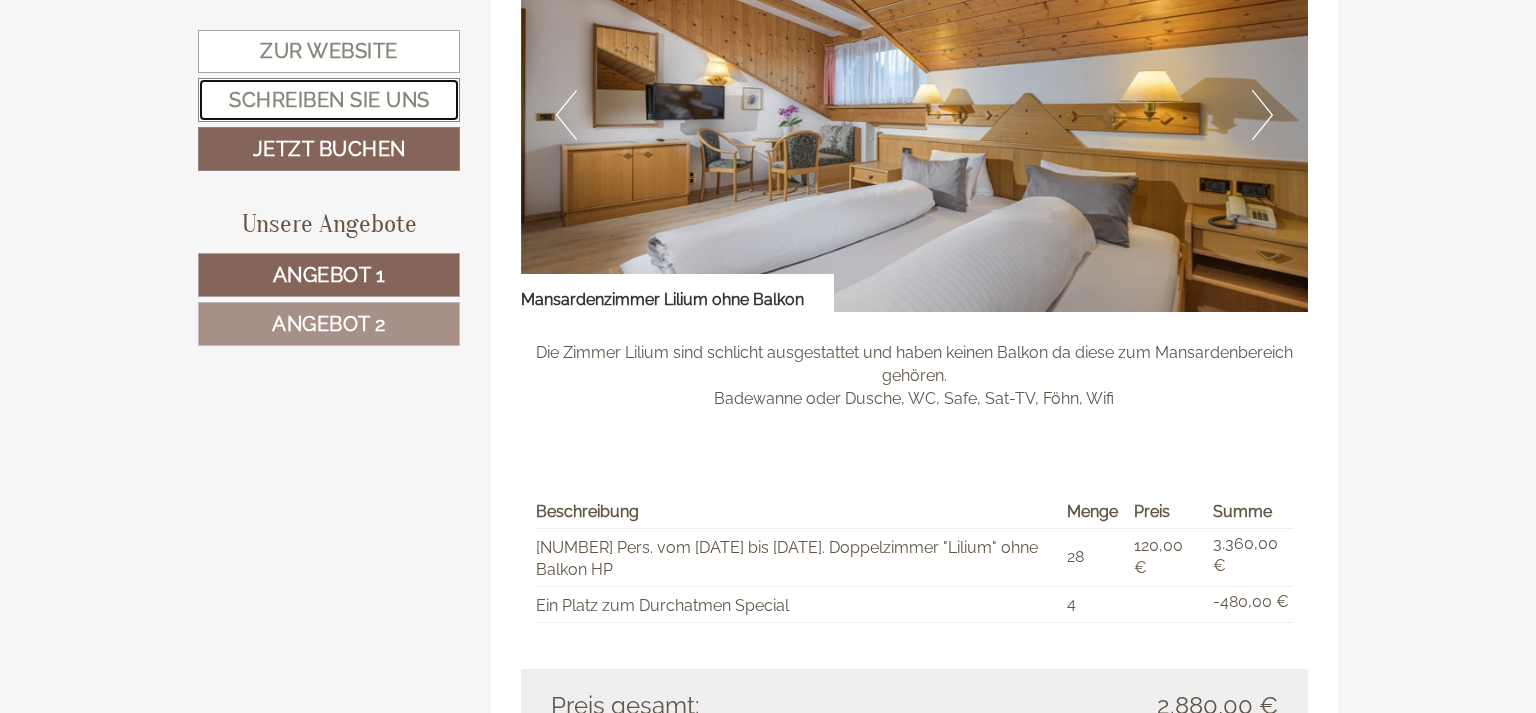 click on "Schreiben Sie uns" at bounding box center [329, 100] 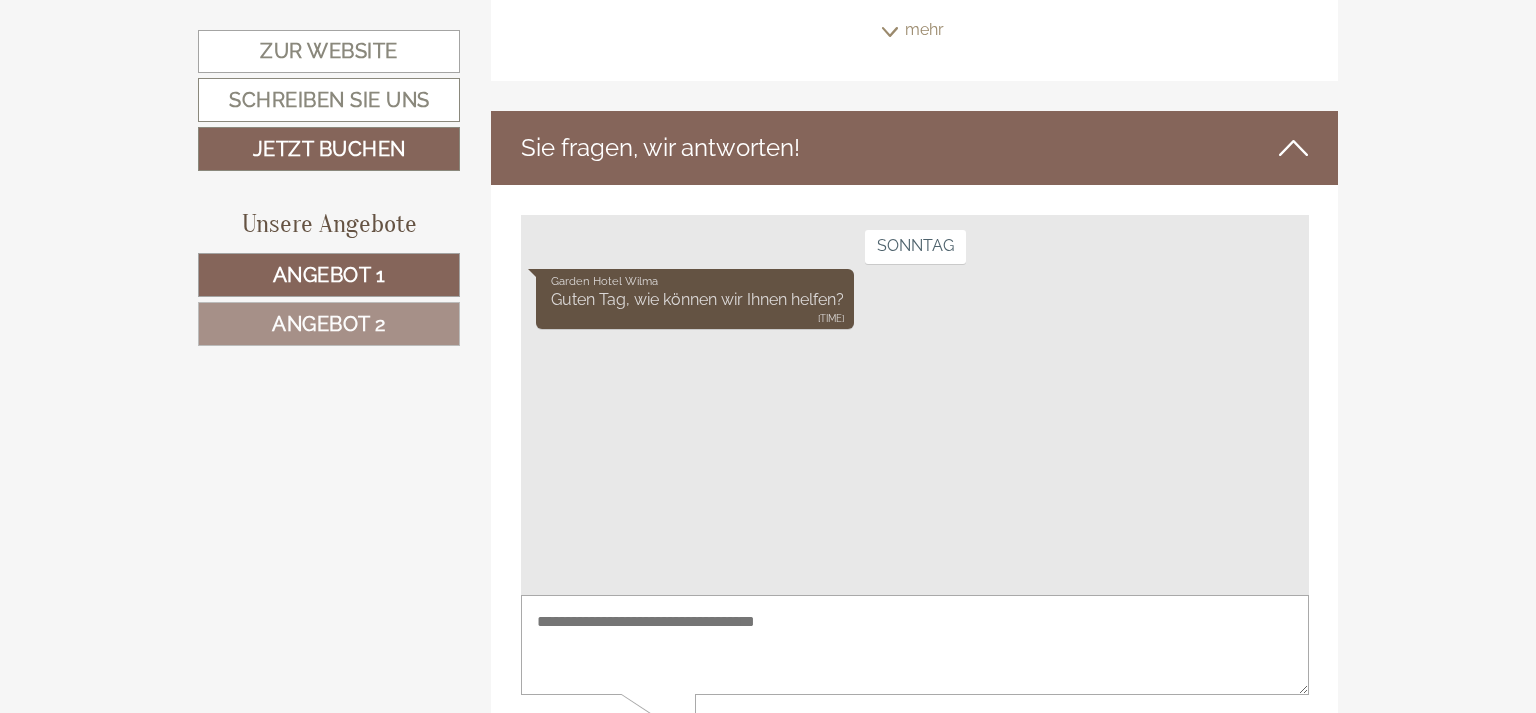 scroll, scrollTop: 11840, scrollLeft: 0, axis: vertical 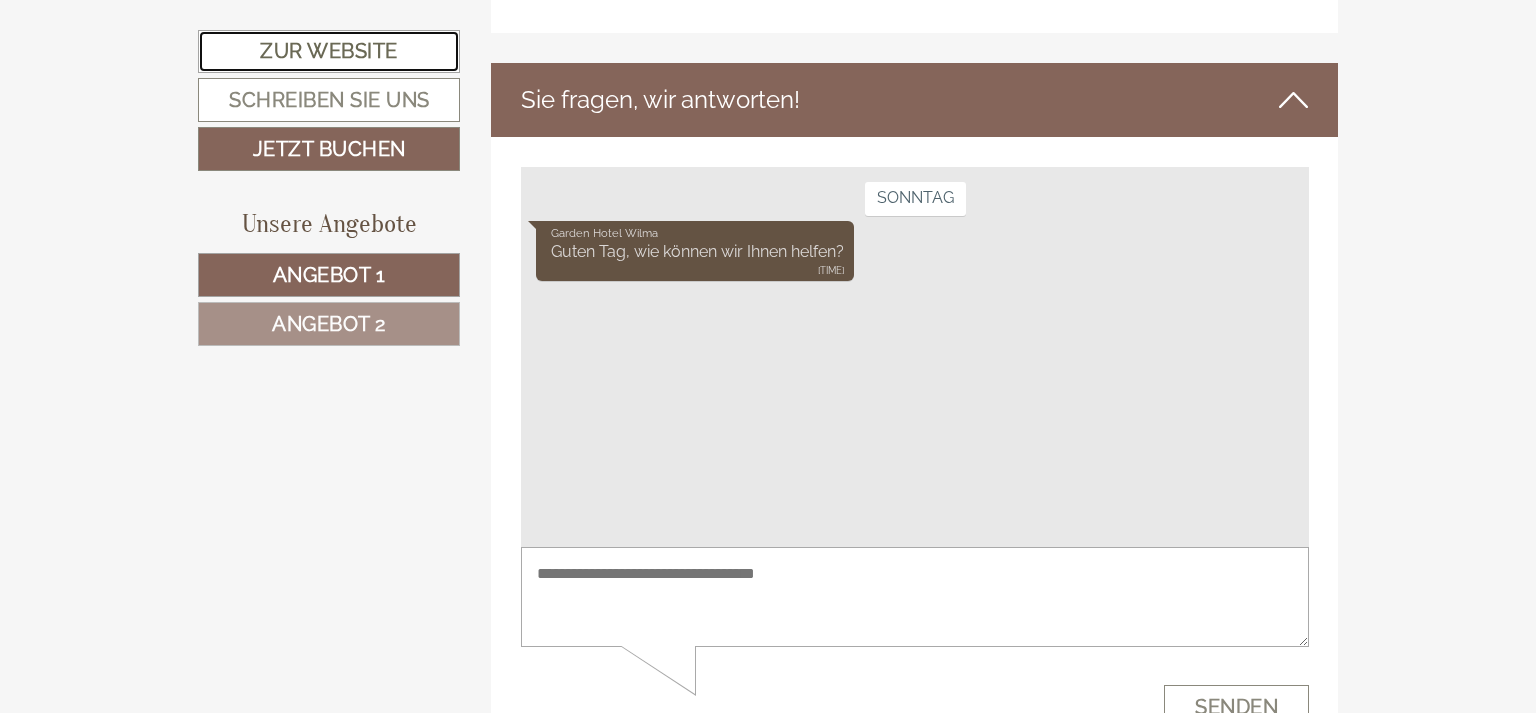 click on "Zur Website" at bounding box center (329, 51) 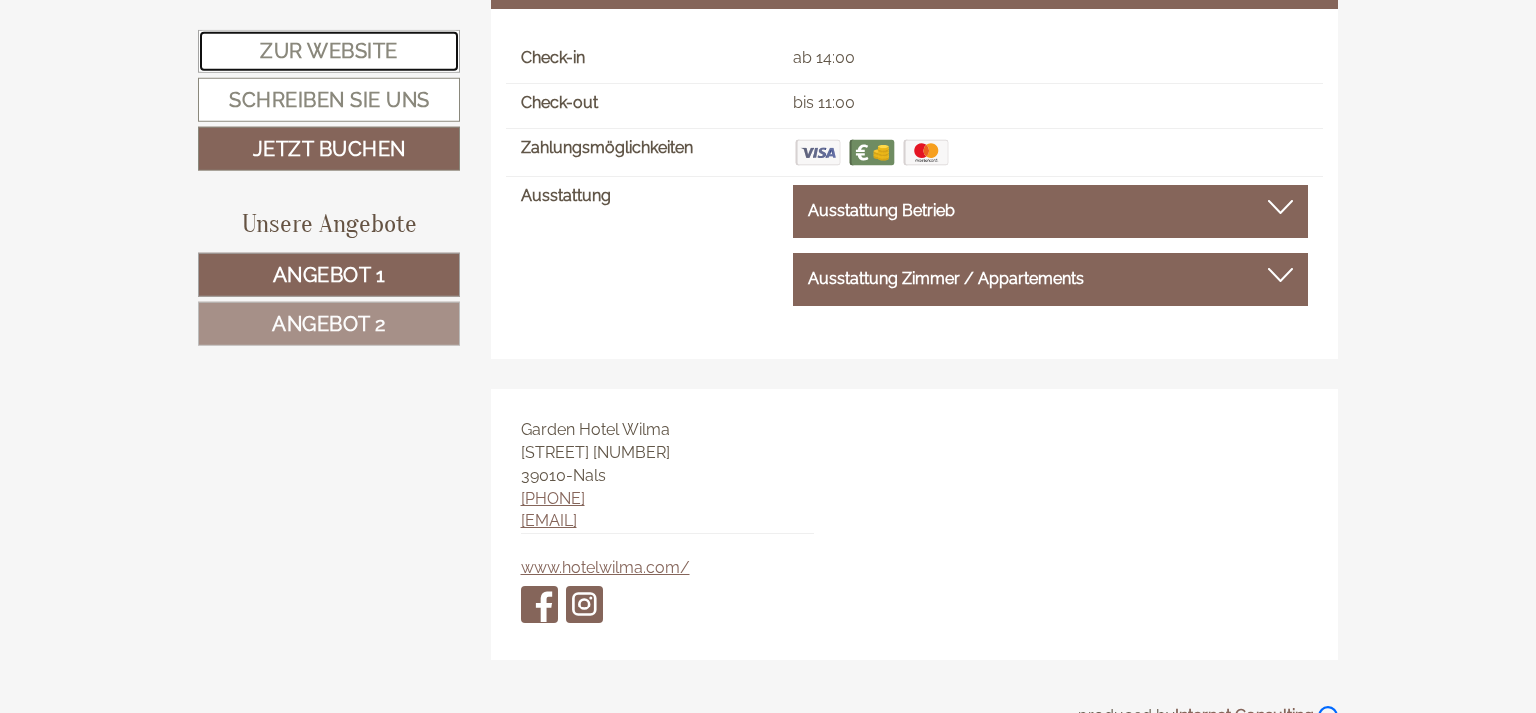 scroll, scrollTop: 12731, scrollLeft: 0, axis: vertical 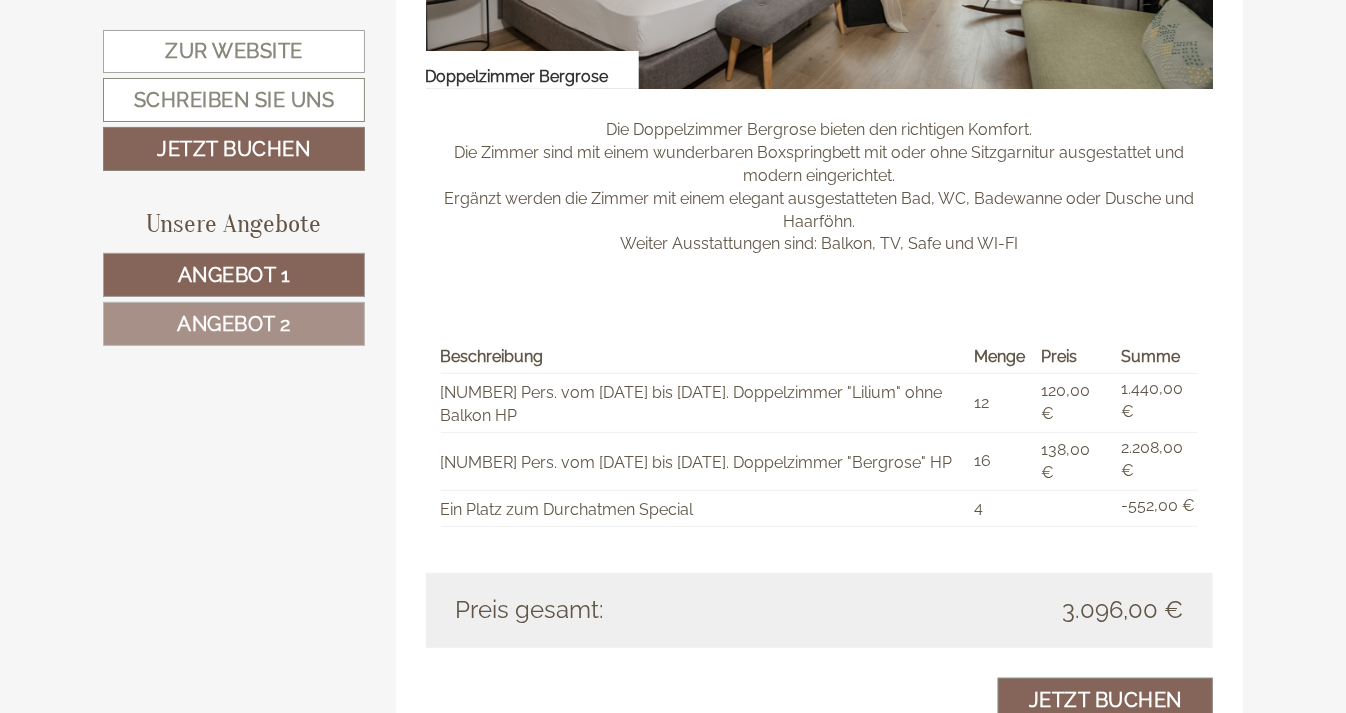 click on "Angebot 2" at bounding box center [234, 324] 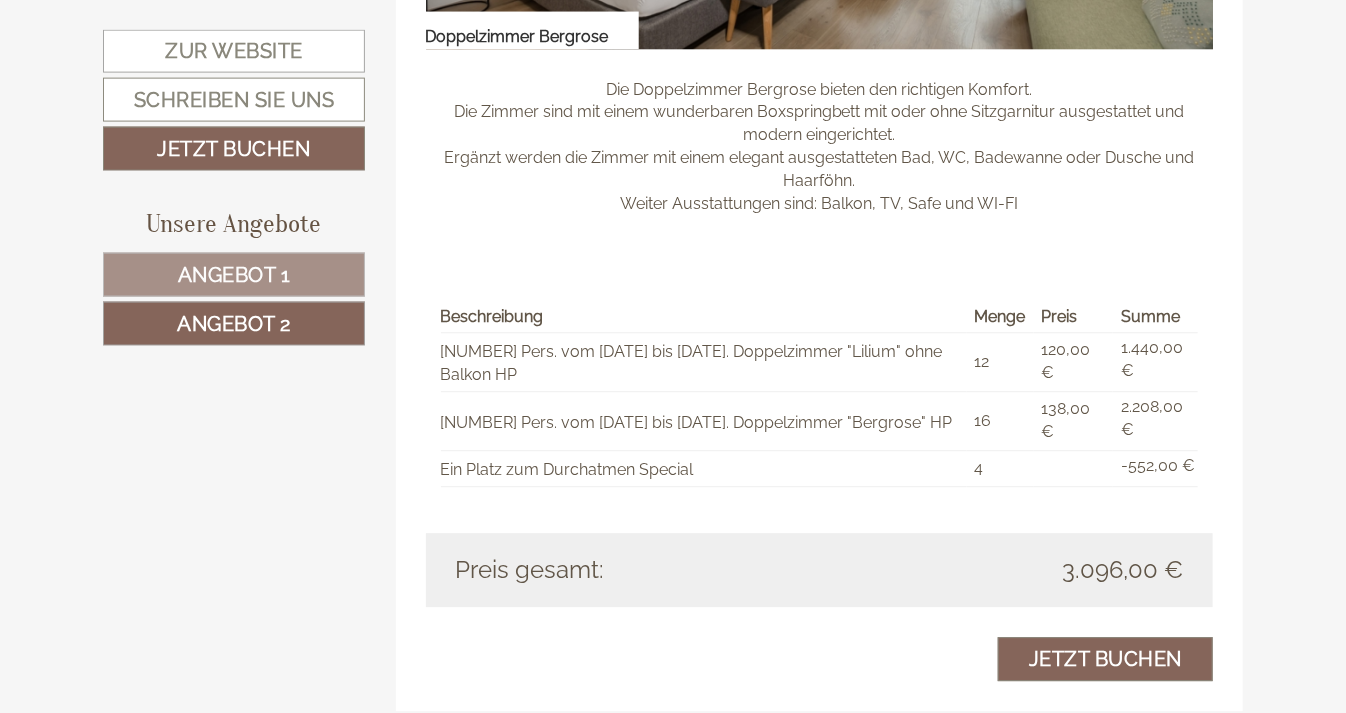 scroll, scrollTop: 2274, scrollLeft: 0, axis: vertical 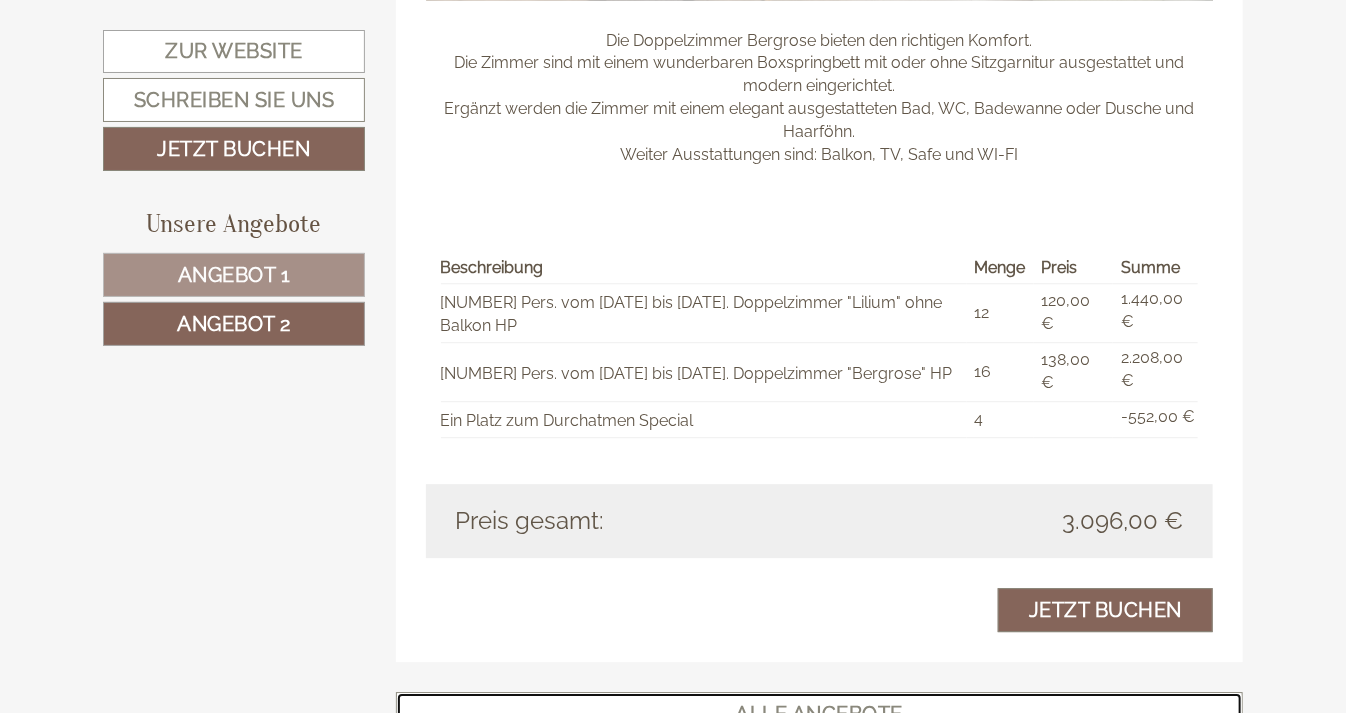 click on "ALLE ANGEBOTE" at bounding box center [820, 714] 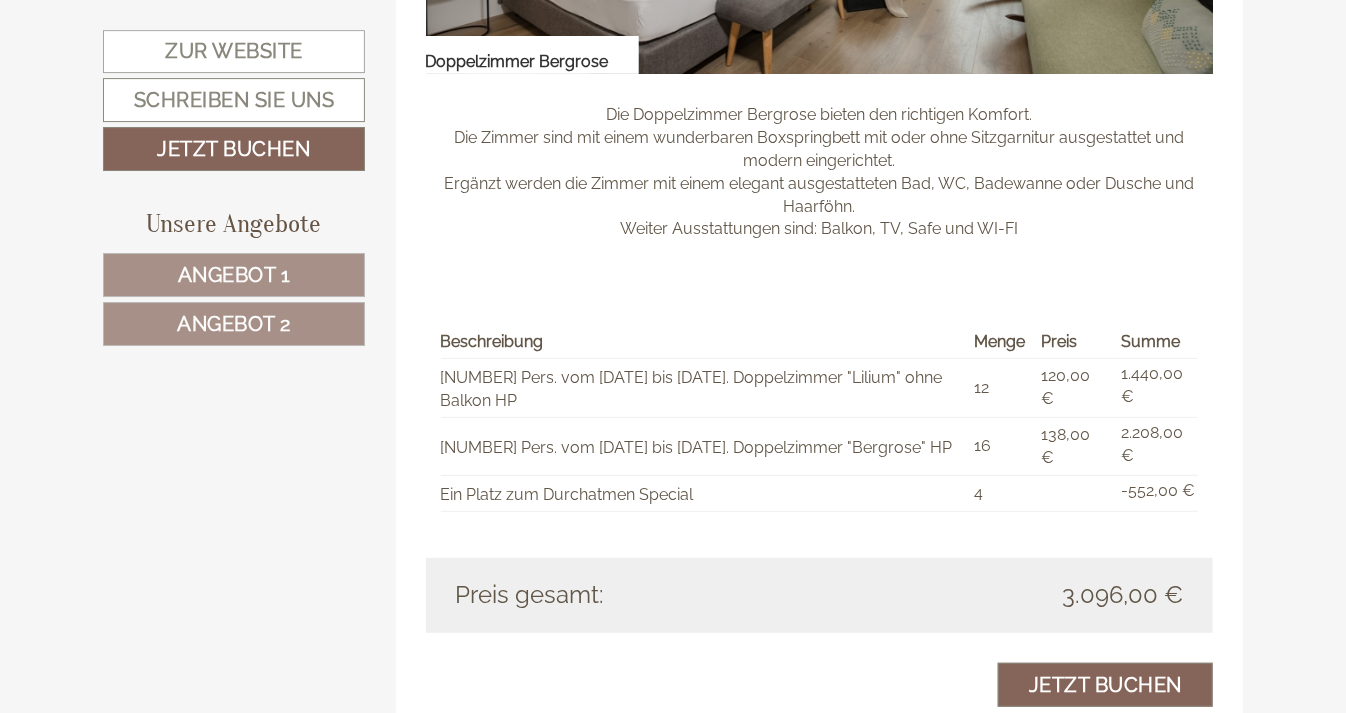 scroll, scrollTop: 3541, scrollLeft: 0, axis: vertical 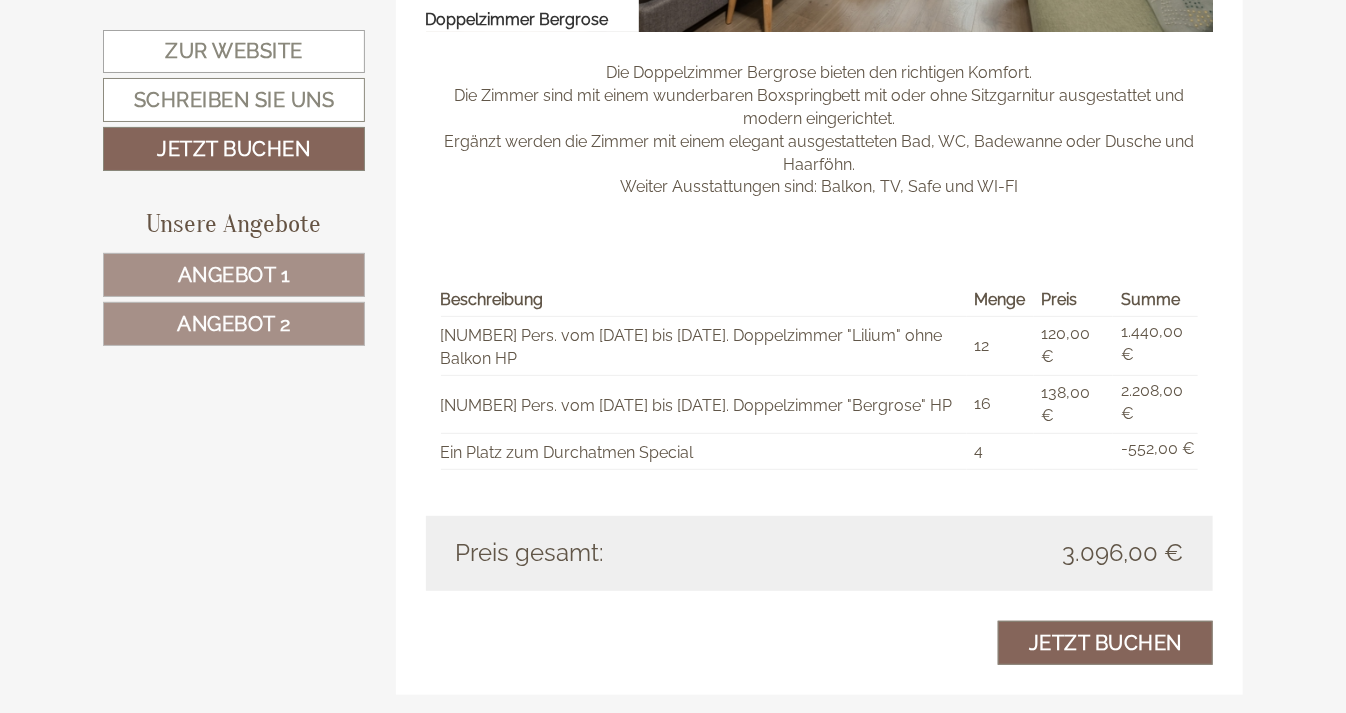 click on "ALLE ANGEBOTE" at bounding box center [820, 747] 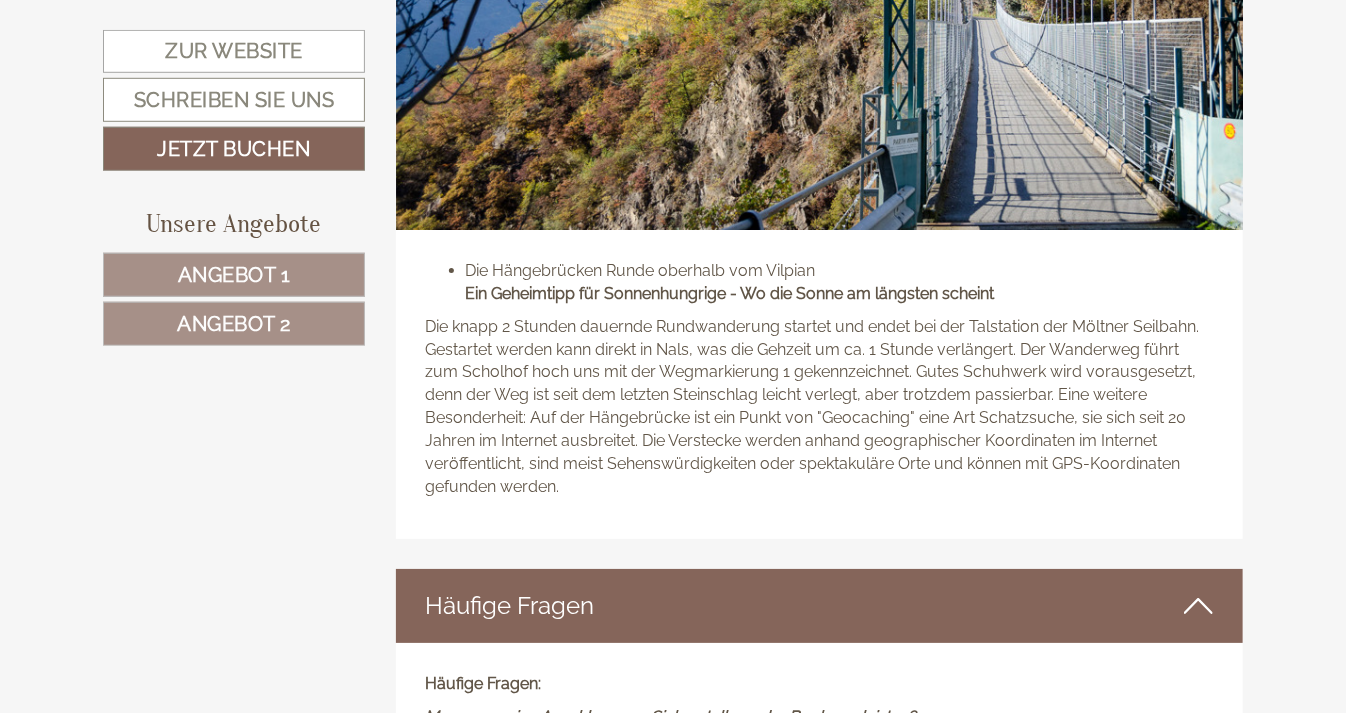 scroll, scrollTop: 9983, scrollLeft: 0, axis: vertical 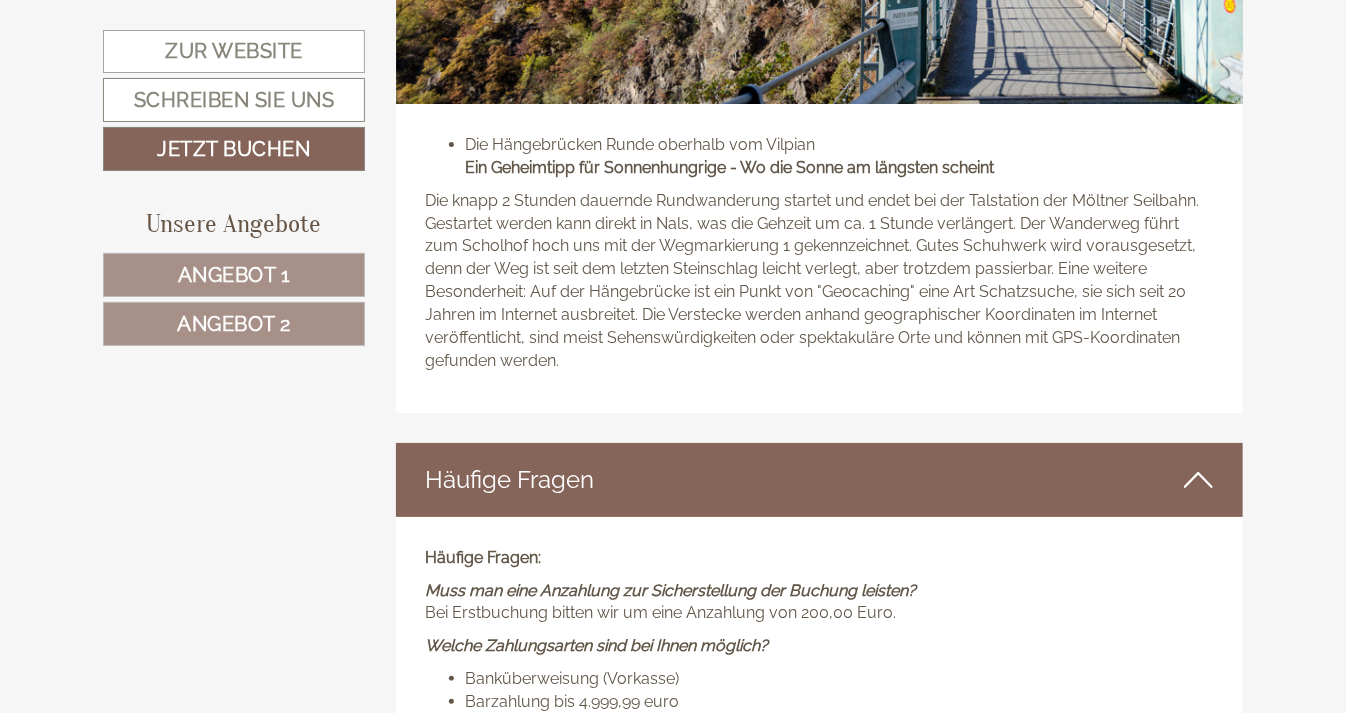 click on "Häufige Fragen" at bounding box center (820, 480) 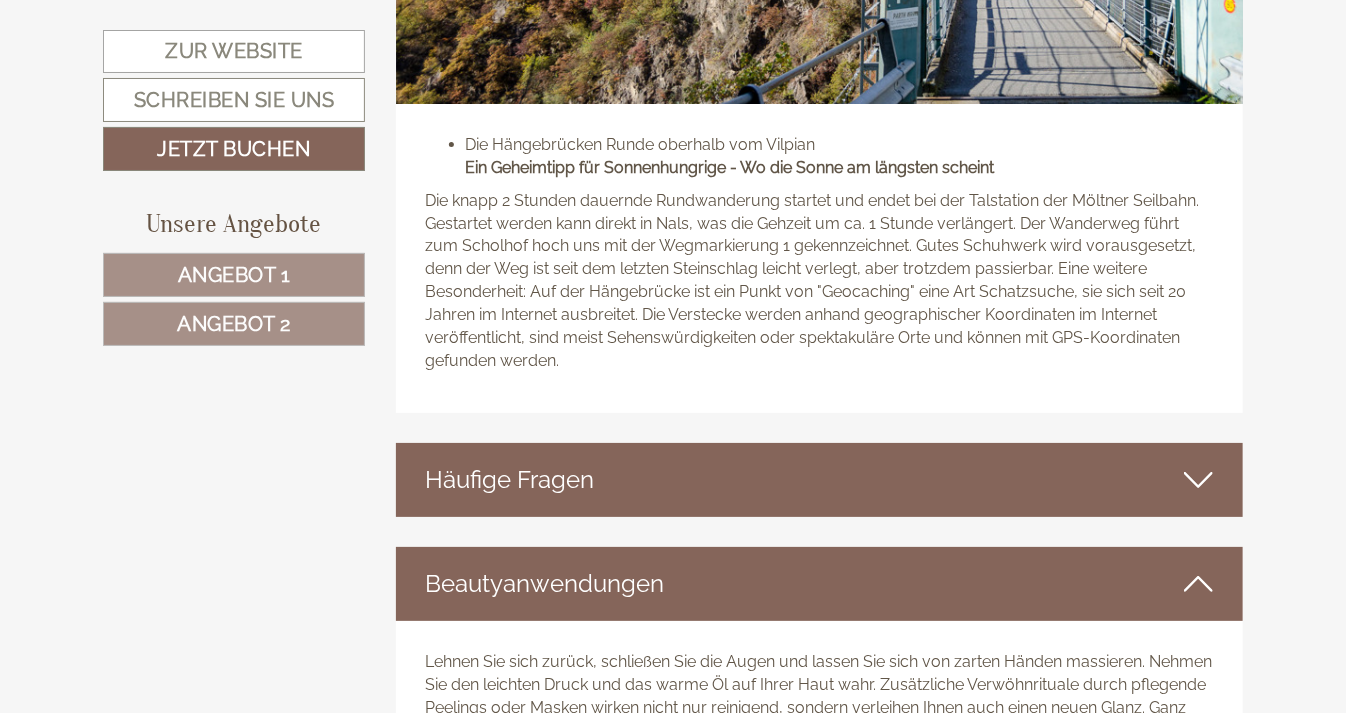 click on "Häufige Fragen" at bounding box center [820, 480] 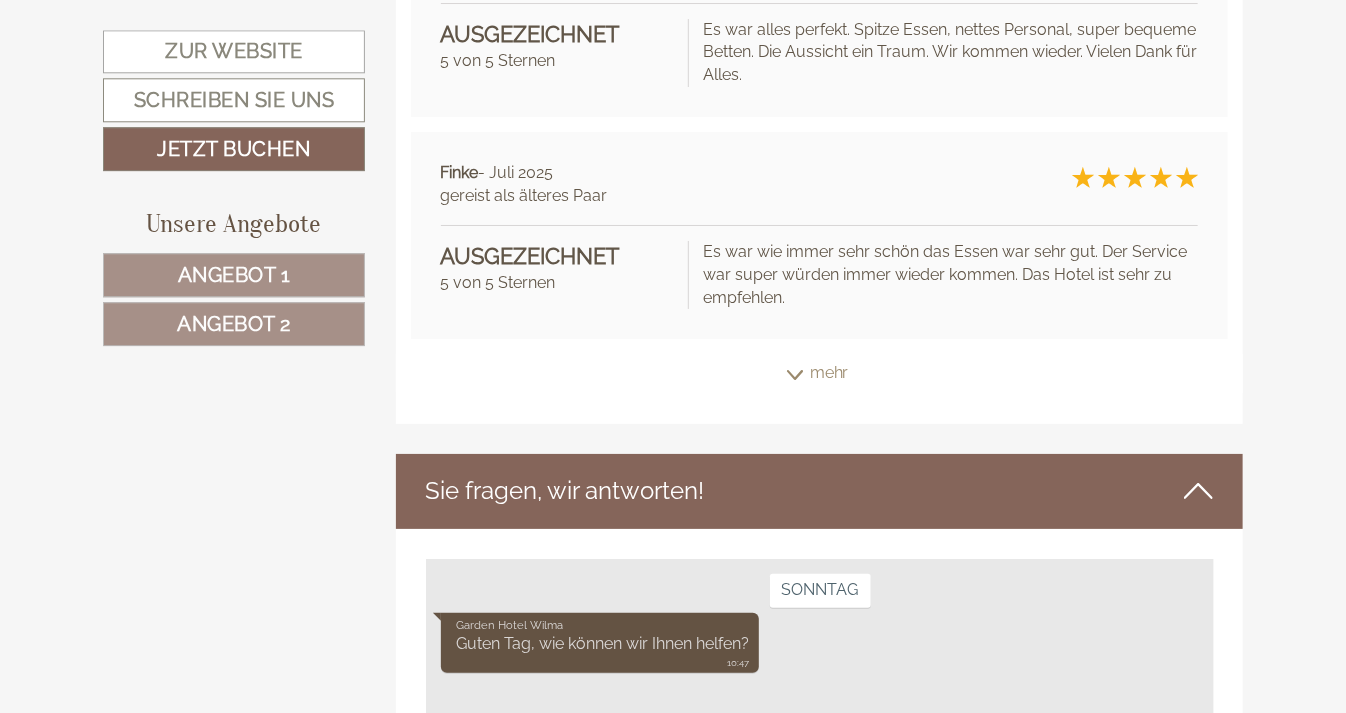 scroll, scrollTop: 13362, scrollLeft: 0, axis: vertical 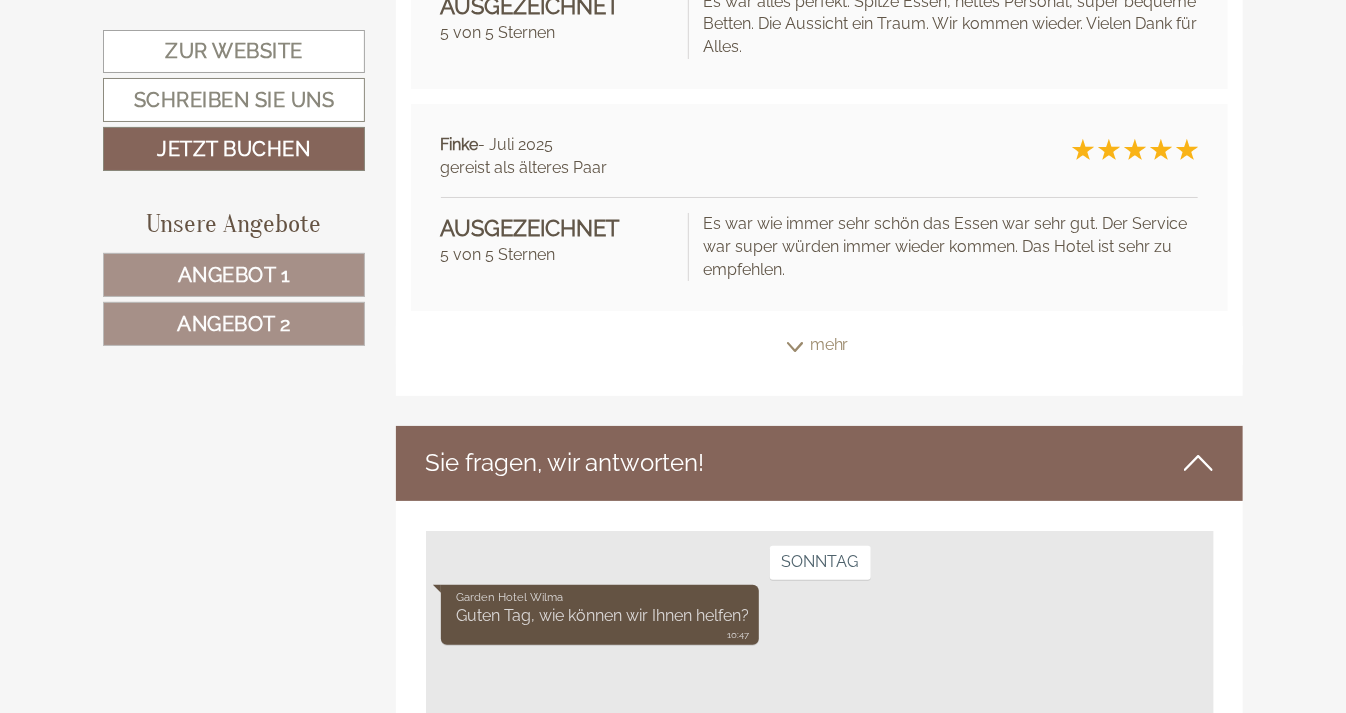click on "[BRAND] [BRAND] Guten Tag, wie können wir Ihnen helfen? [TIME]" at bounding box center (599, 614) 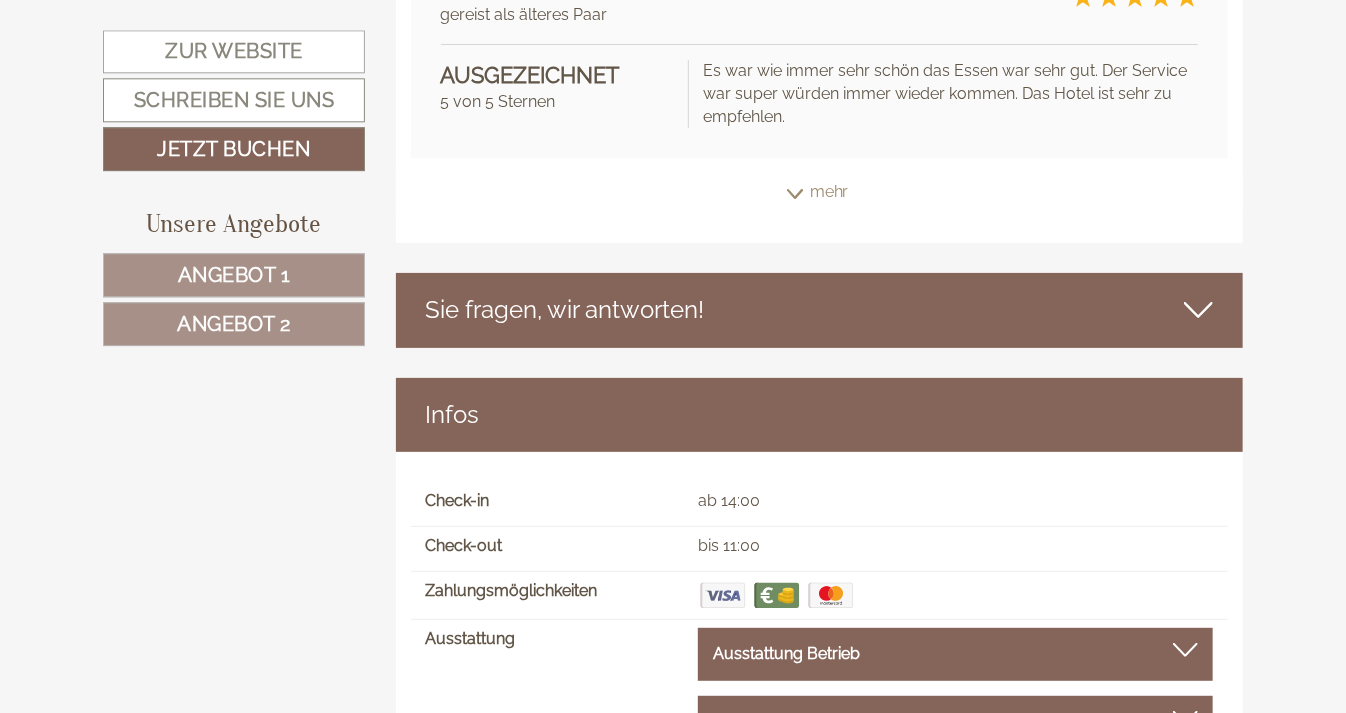 scroll, scrollTop: 13573, scrollLeft: 0, axis: vertical 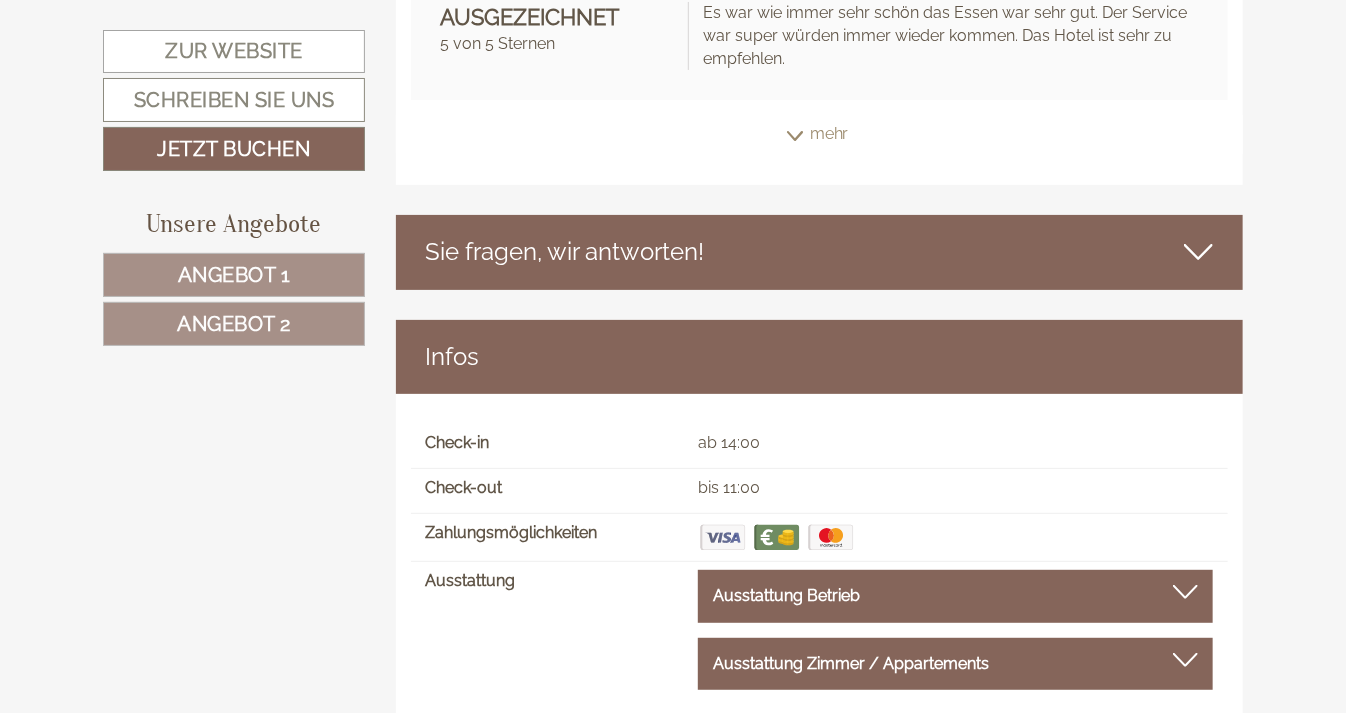 click on "Ausstattung Betrieb" at bounding box center [955, 596] 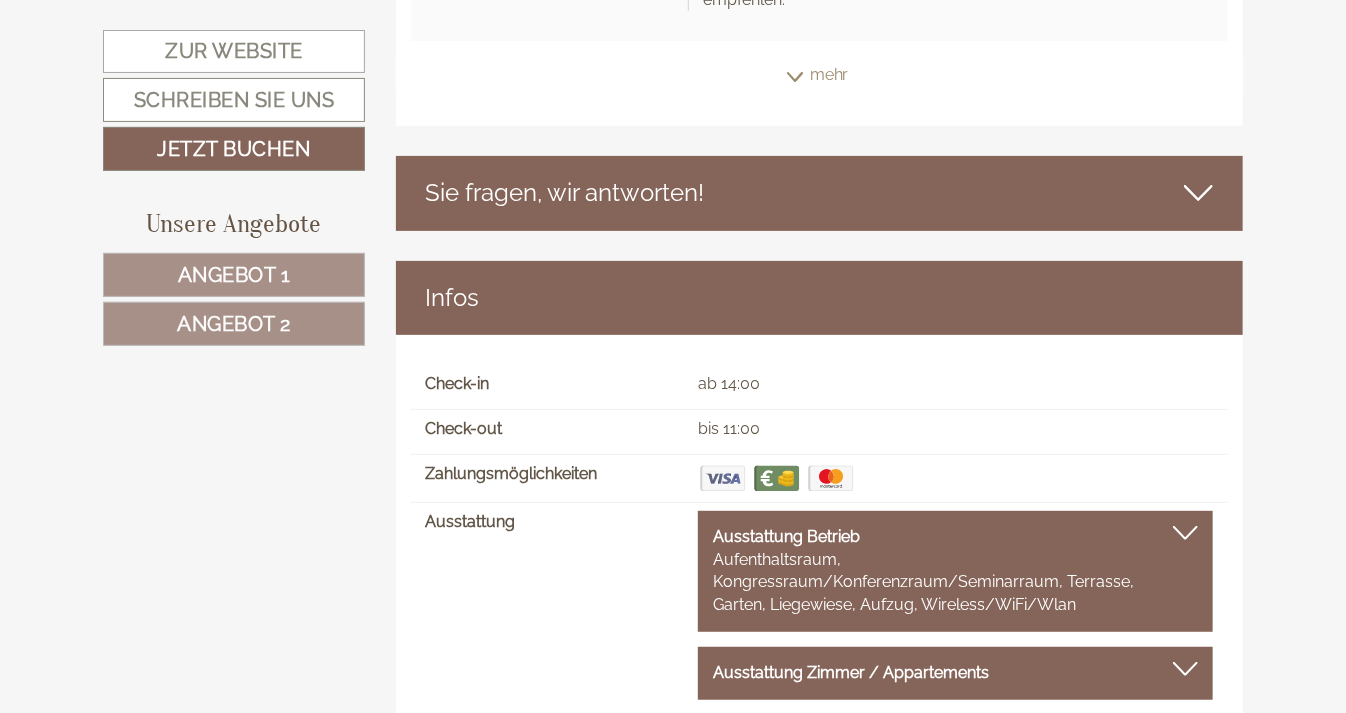 scroll, scrollTop: 13679, scrollLeft: 0, axis: vertical 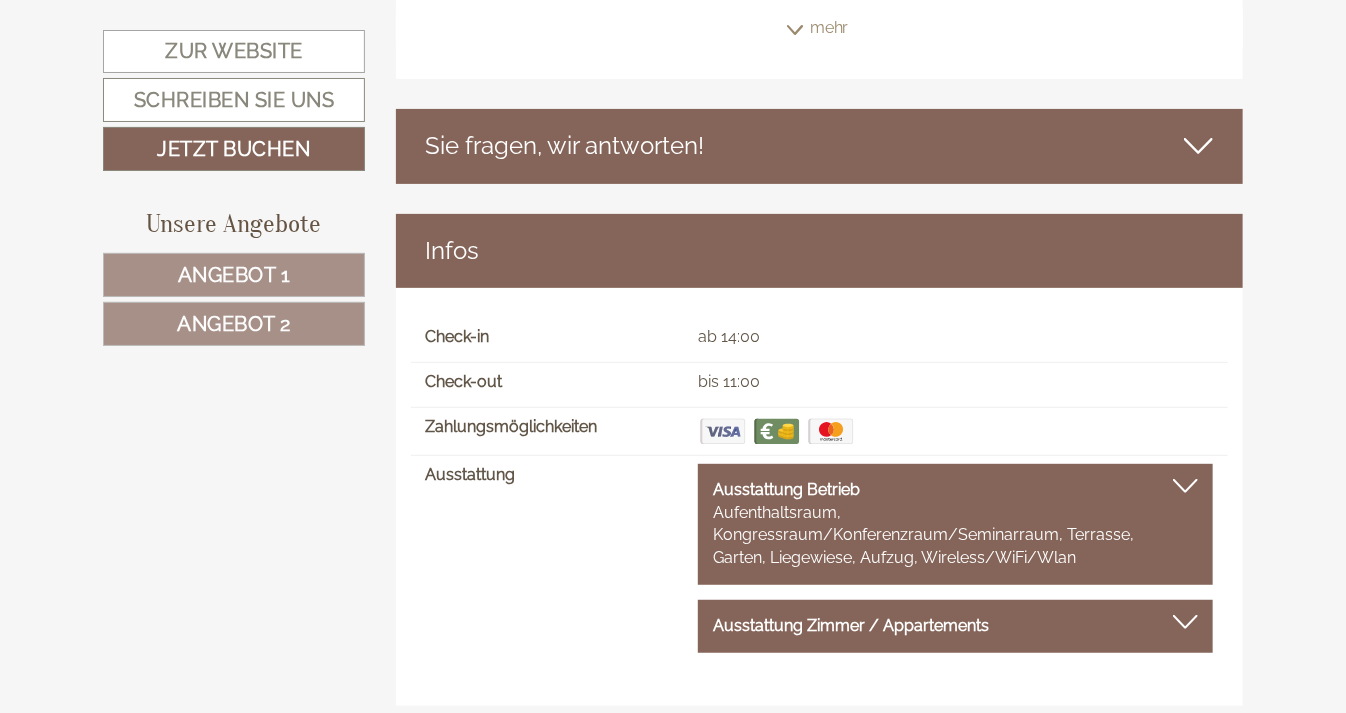 click on "Ausstattung Zimmer / Appartements" at bounding box center (955, 626) 